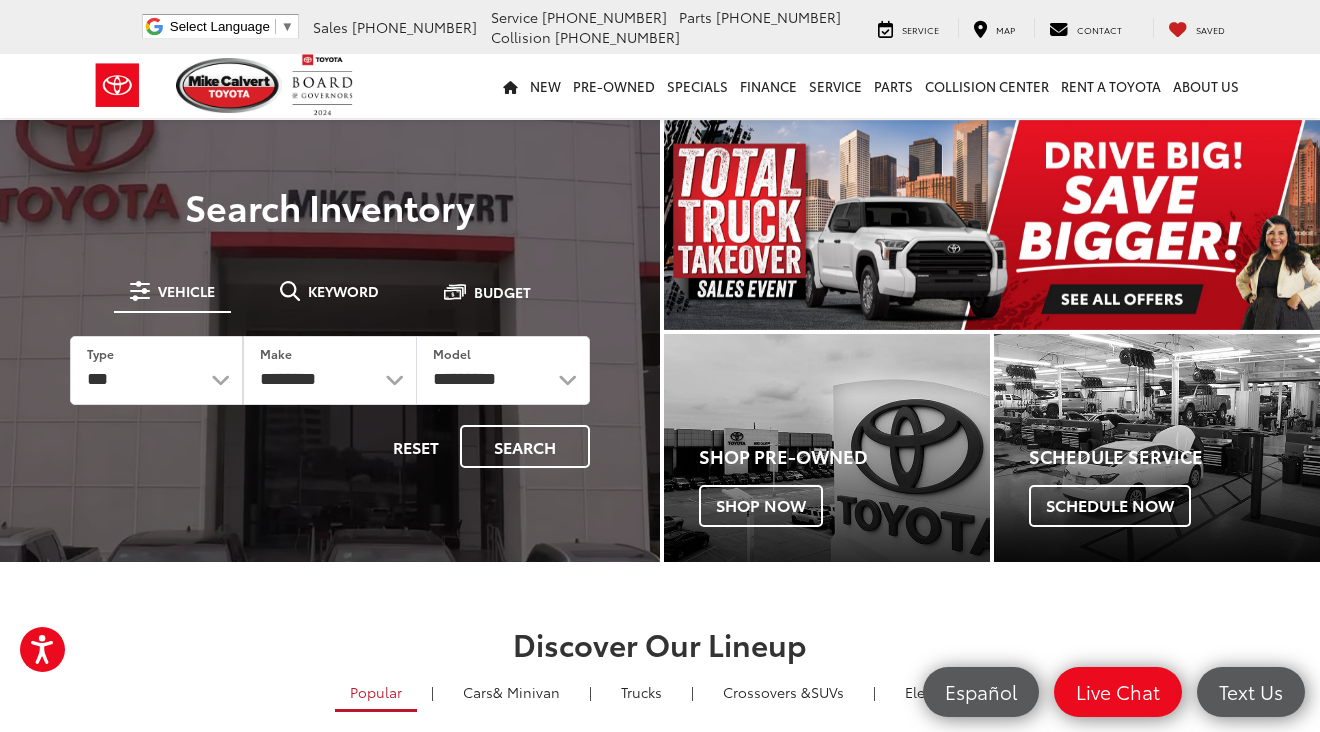 scroll, scrollTop: 0, scrollLeft: 0, axis: both 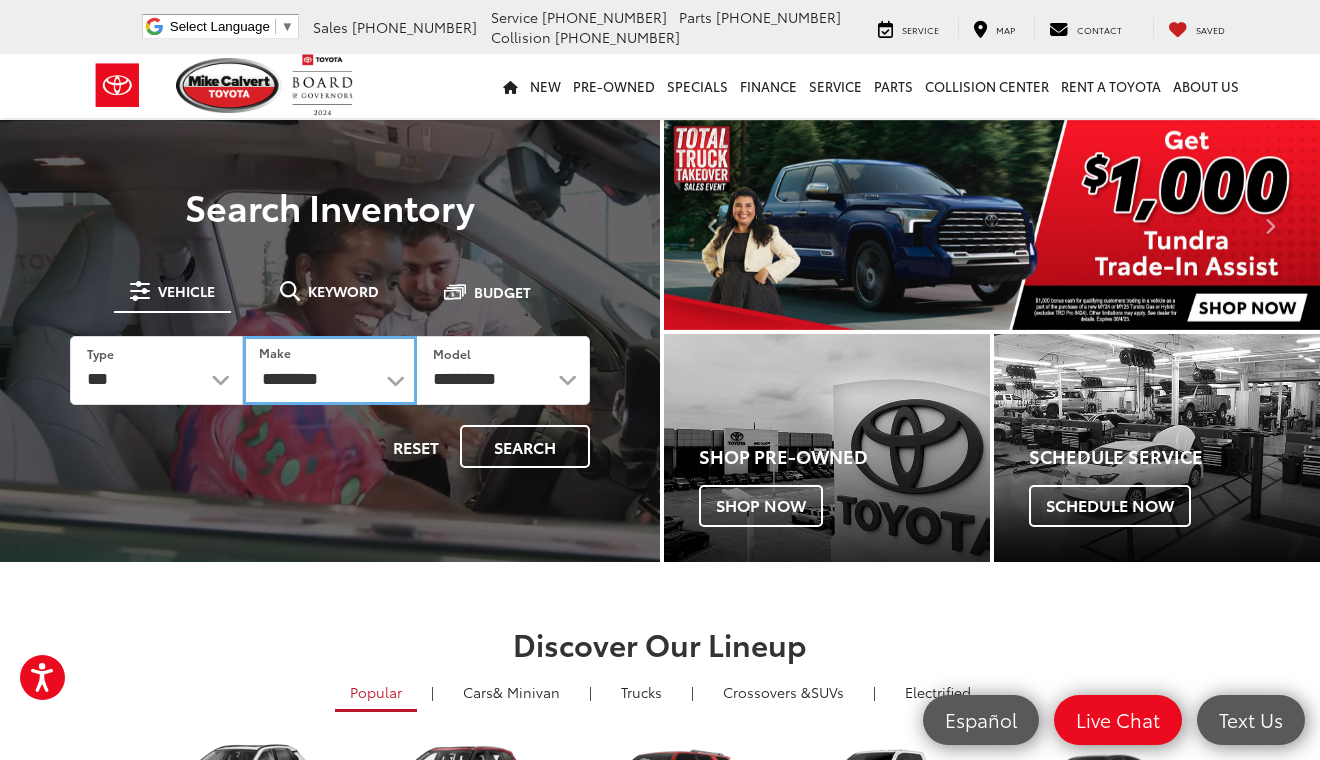 select on "******" 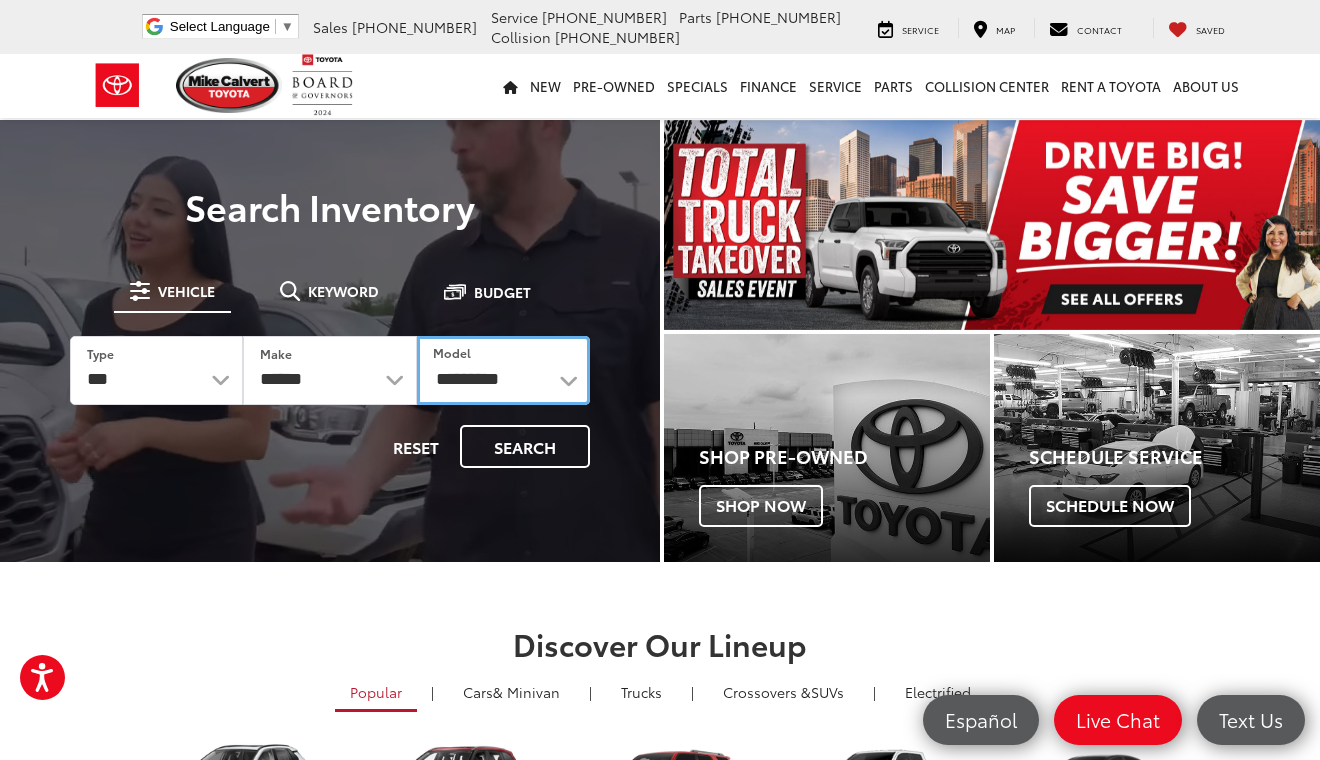 select on "**********" 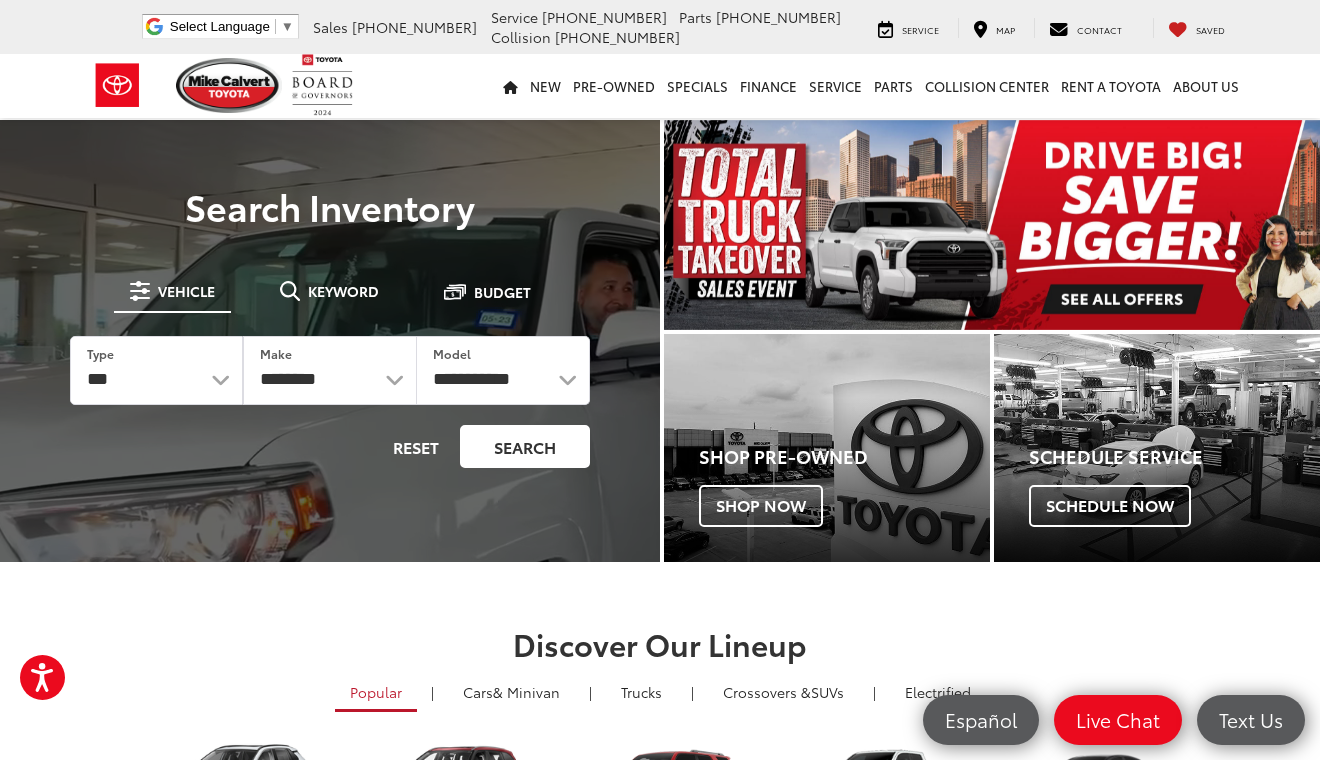 click on "Search" at bounding box center [525, 446] 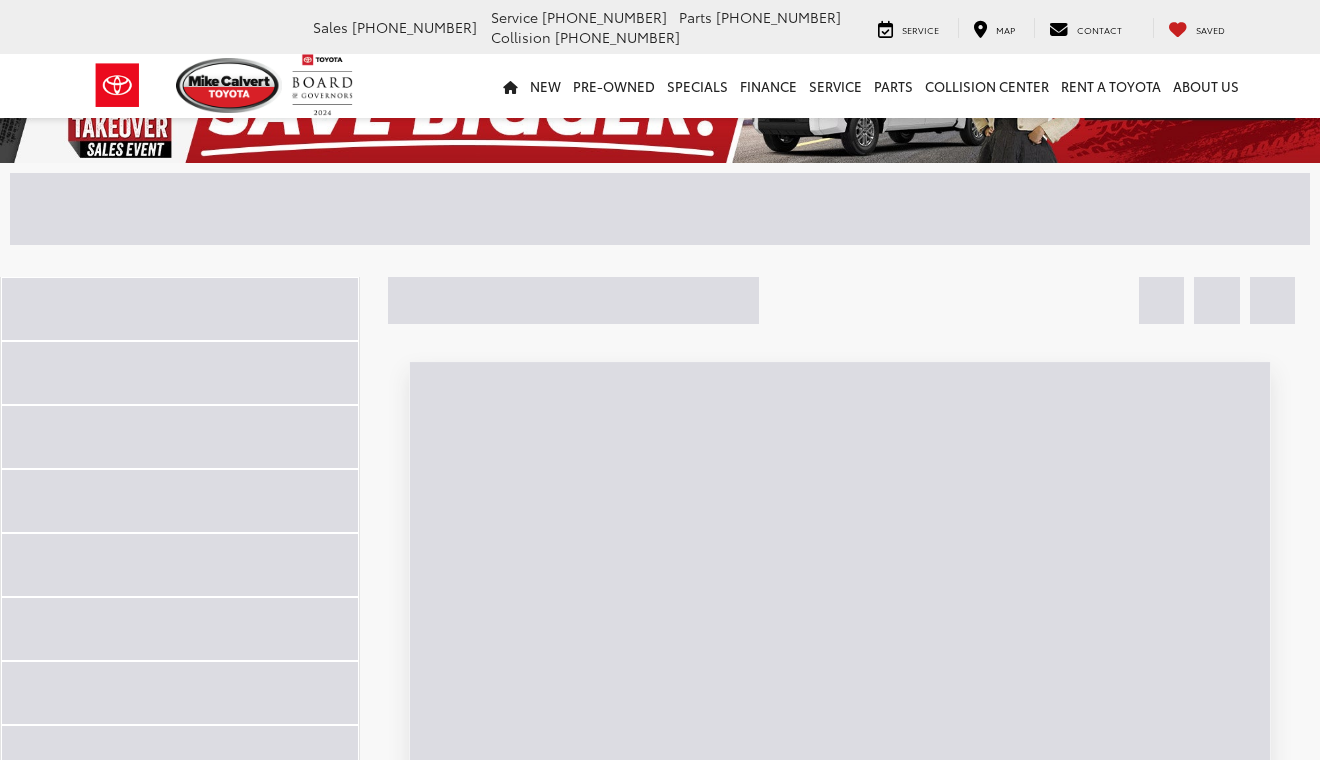 scroll, scrollTop: 73, scrollLeft: 0, axis: vertical 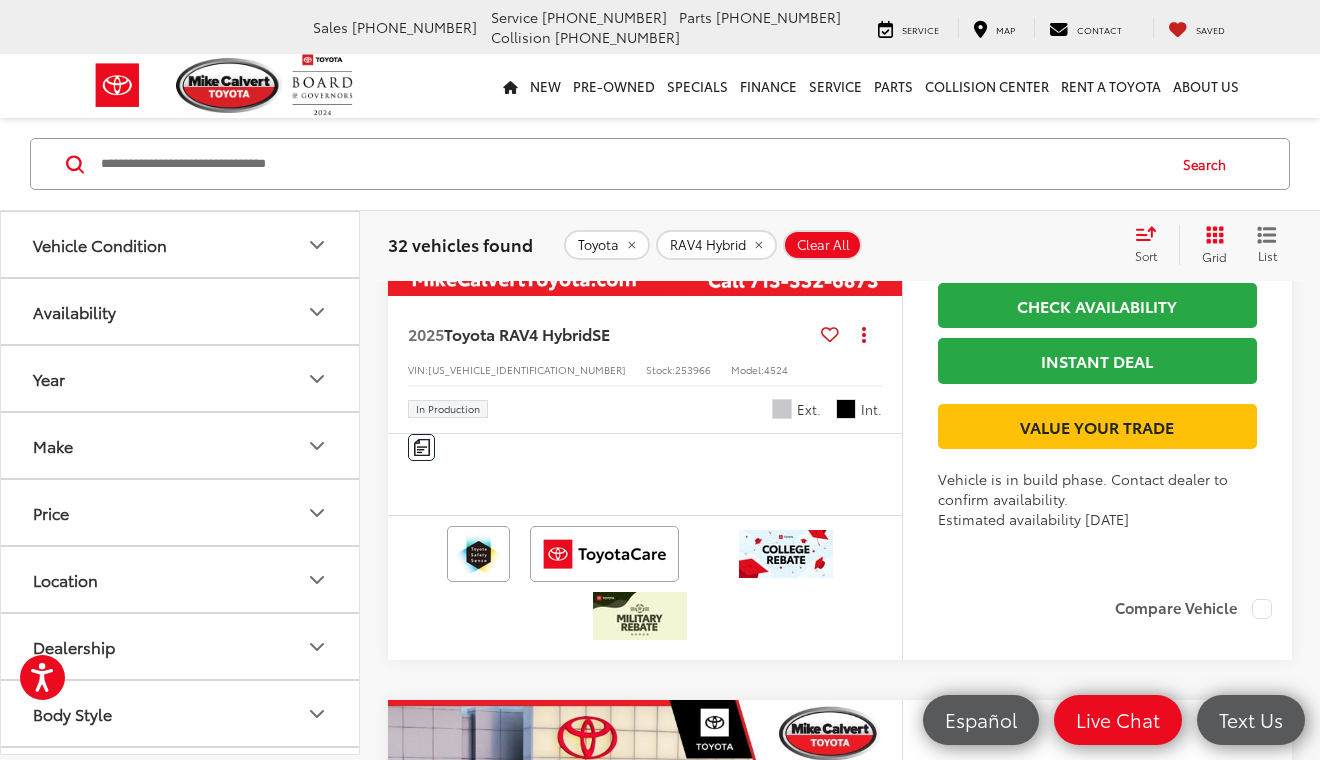 click on "Make" at bounding box center (181, 445) 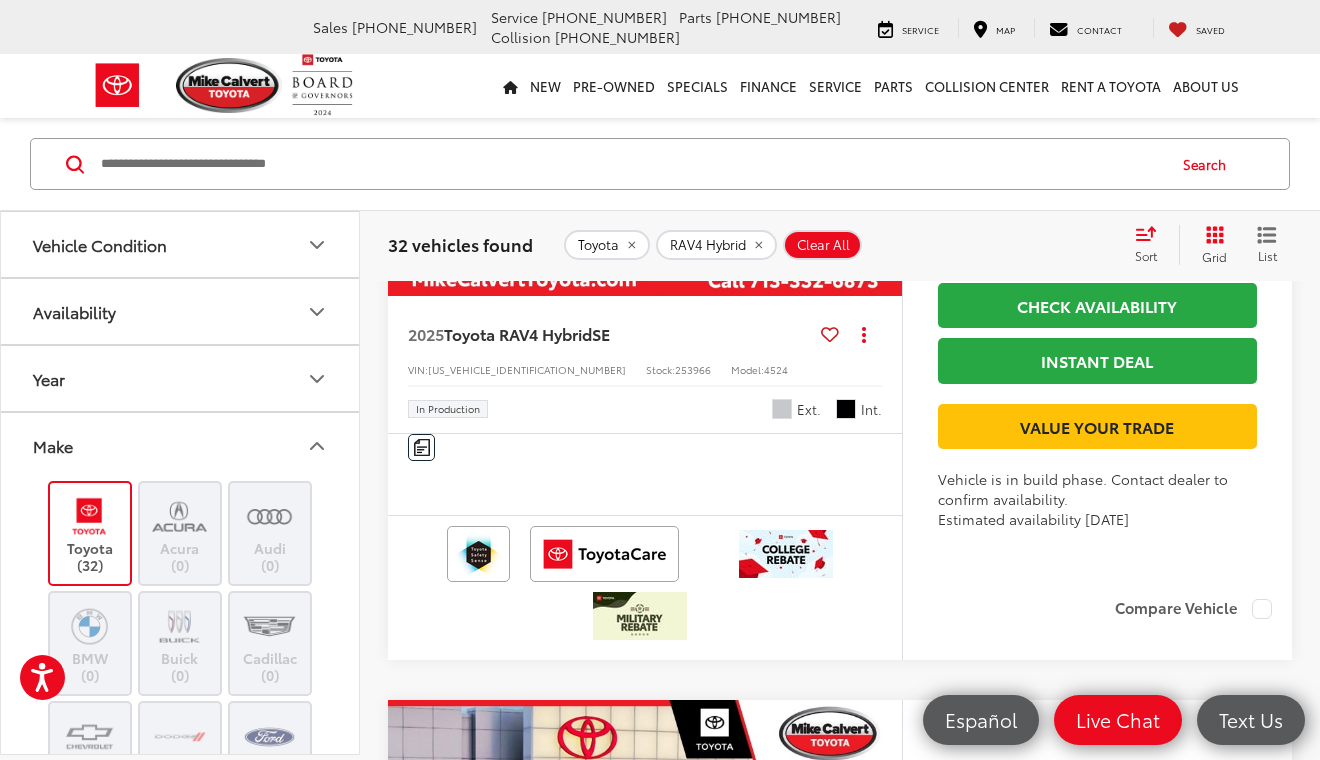click on "Availability" at bounding box center (181, 311) 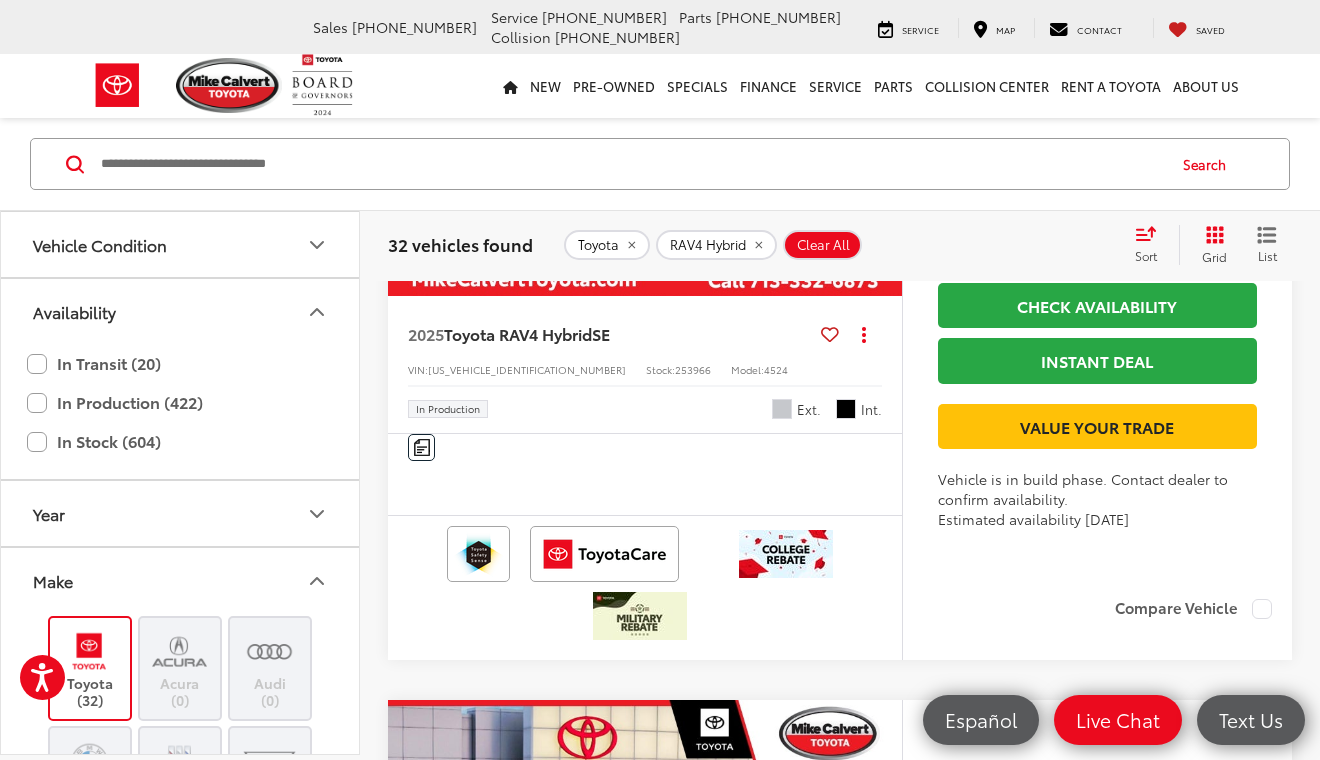 click on "Toyota RAV4 Hybrid Clear All + 0" at bounding box center [840, 245] 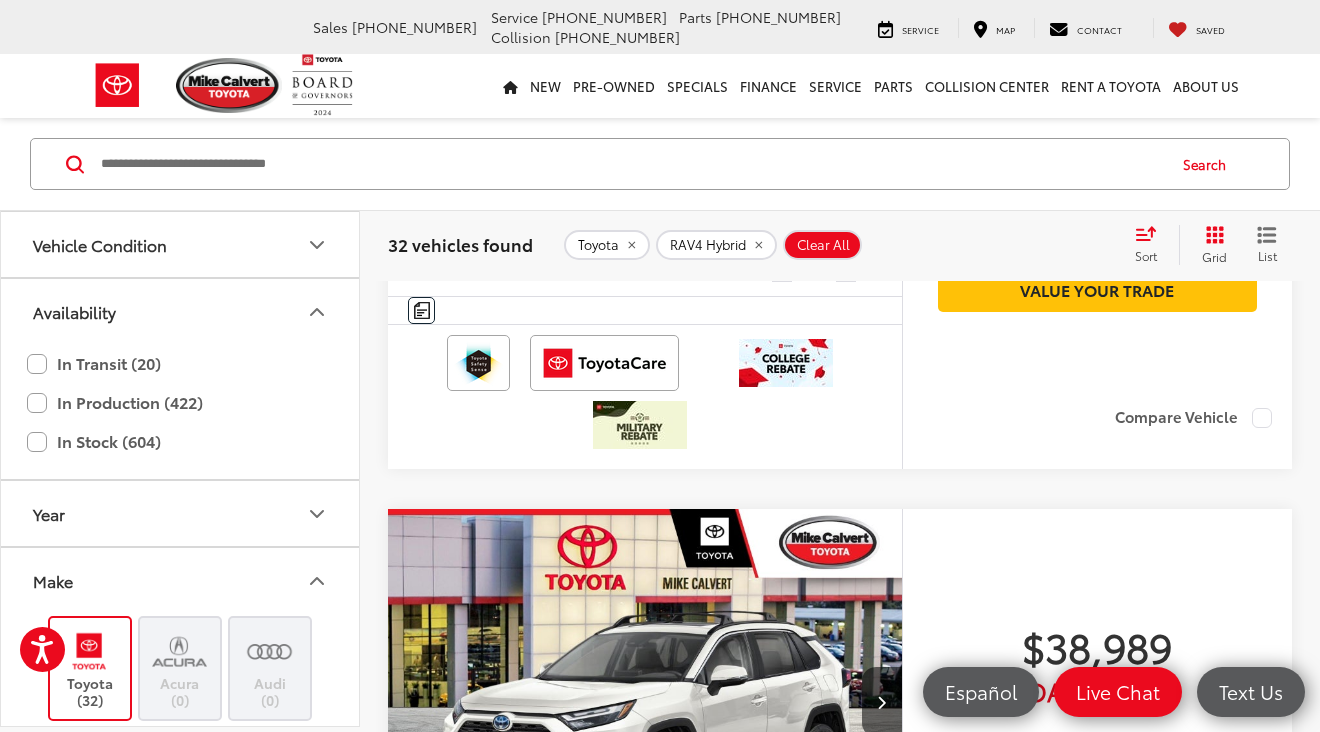 scroll, scrollTop: 3907, scrollLeft: 0, axis: vertical 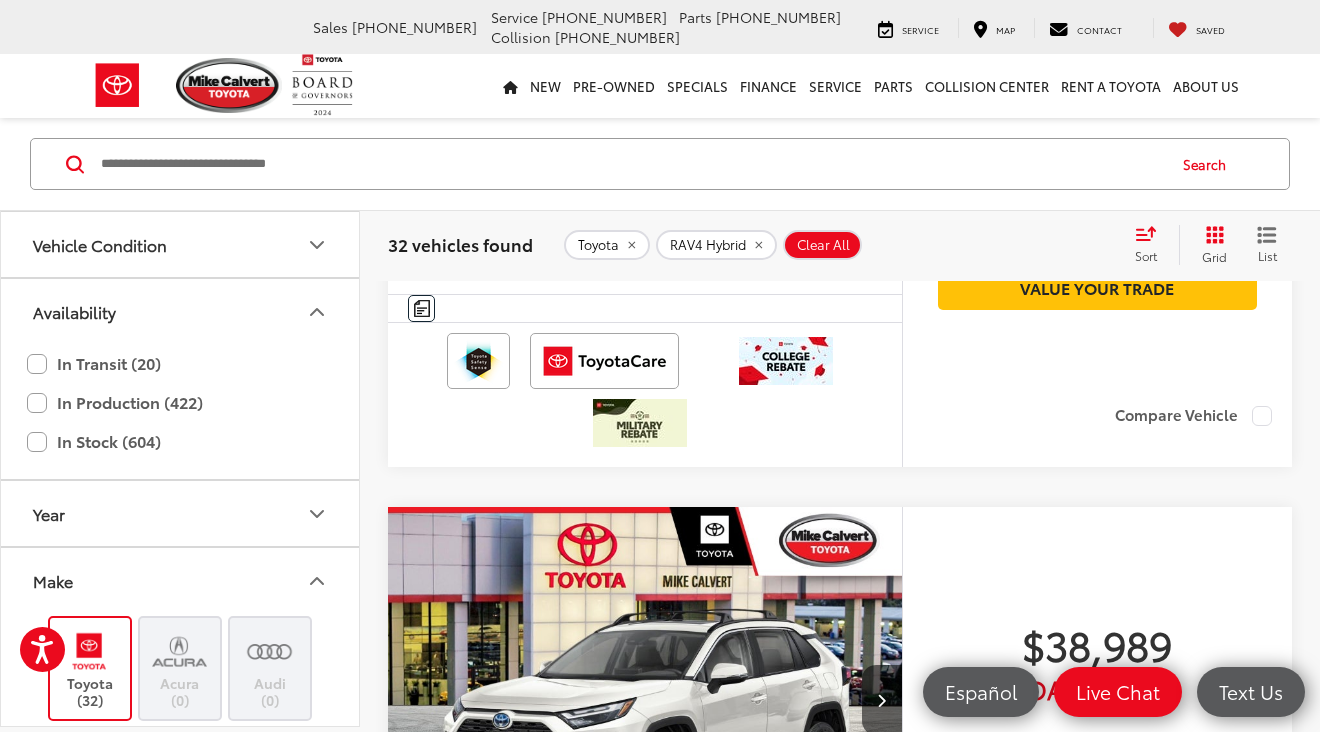 click on "2025  Toyota RAV4 Hybrid  LE
Copy Link Share Print View Details VIN:  JTMLWRFV2SD317504 Stock:  253924 Model:  4435 In Stock Ext. Int." at bounding box center [645, 225] 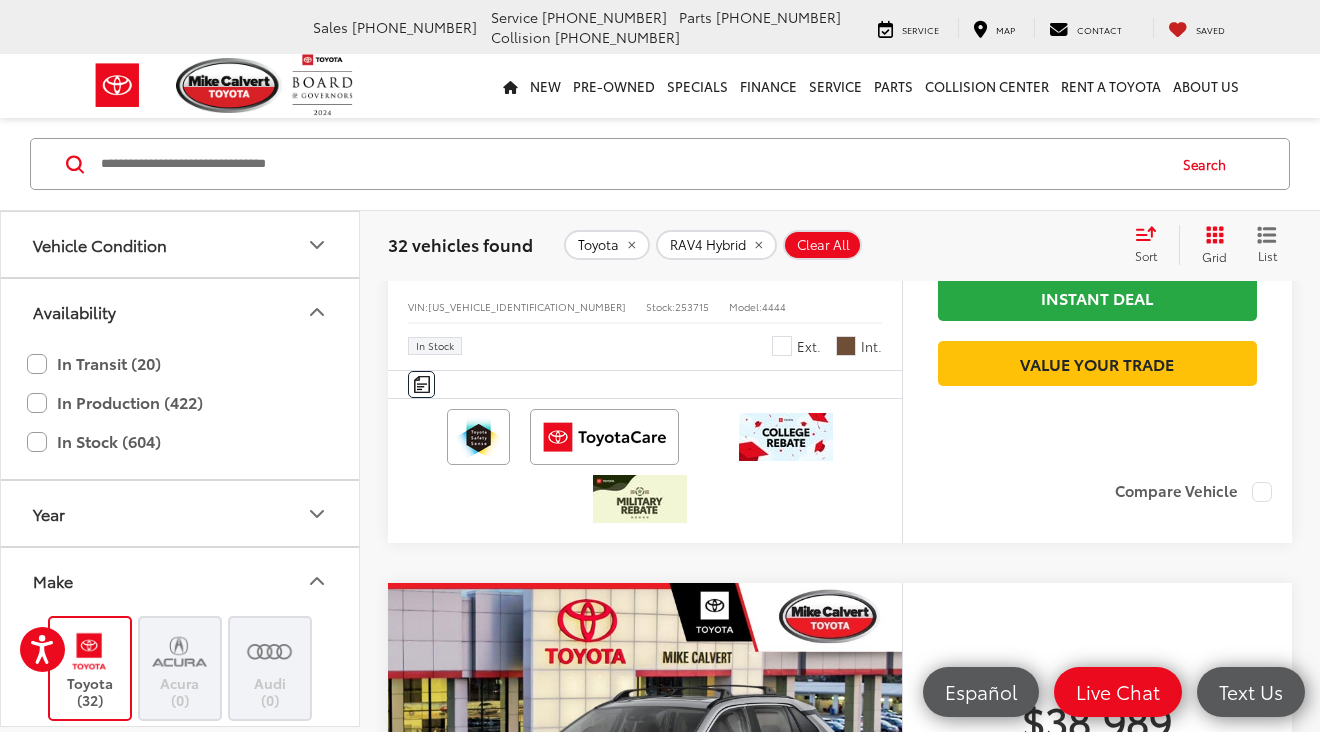 scroll, scrollTop: 4561, scrollLeft: 0, axis: vertical 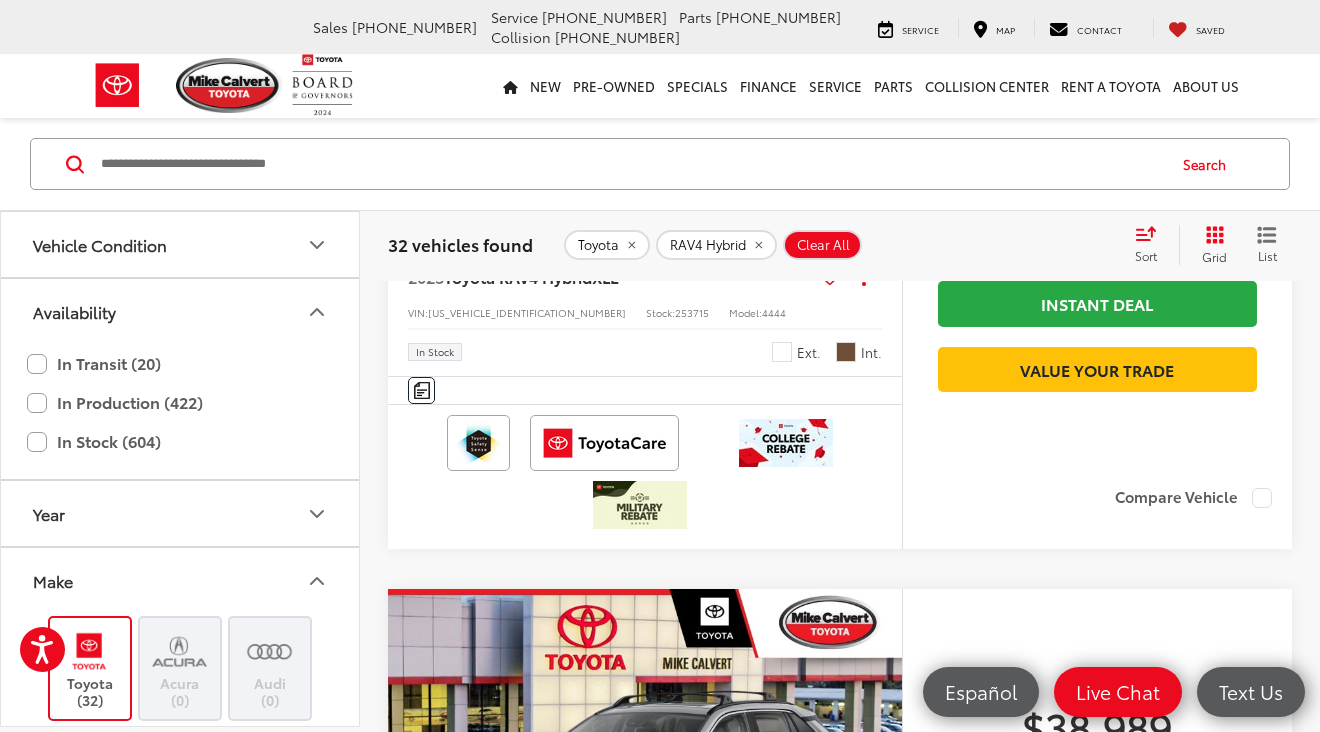 click on "Toyota RAV4 Hybrid" at bounding box center (518, 276) 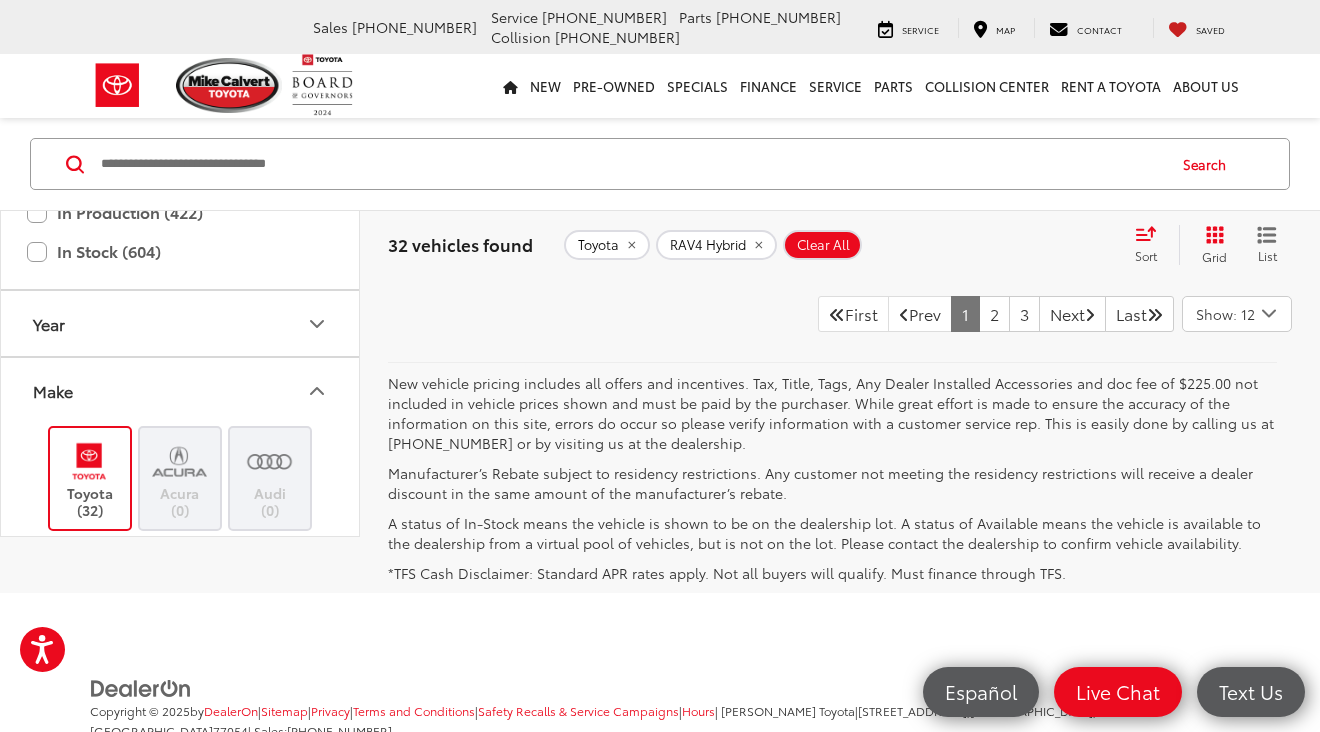 scroll, scrollTop: 9473, scrollLeft: 0, axis: vertical 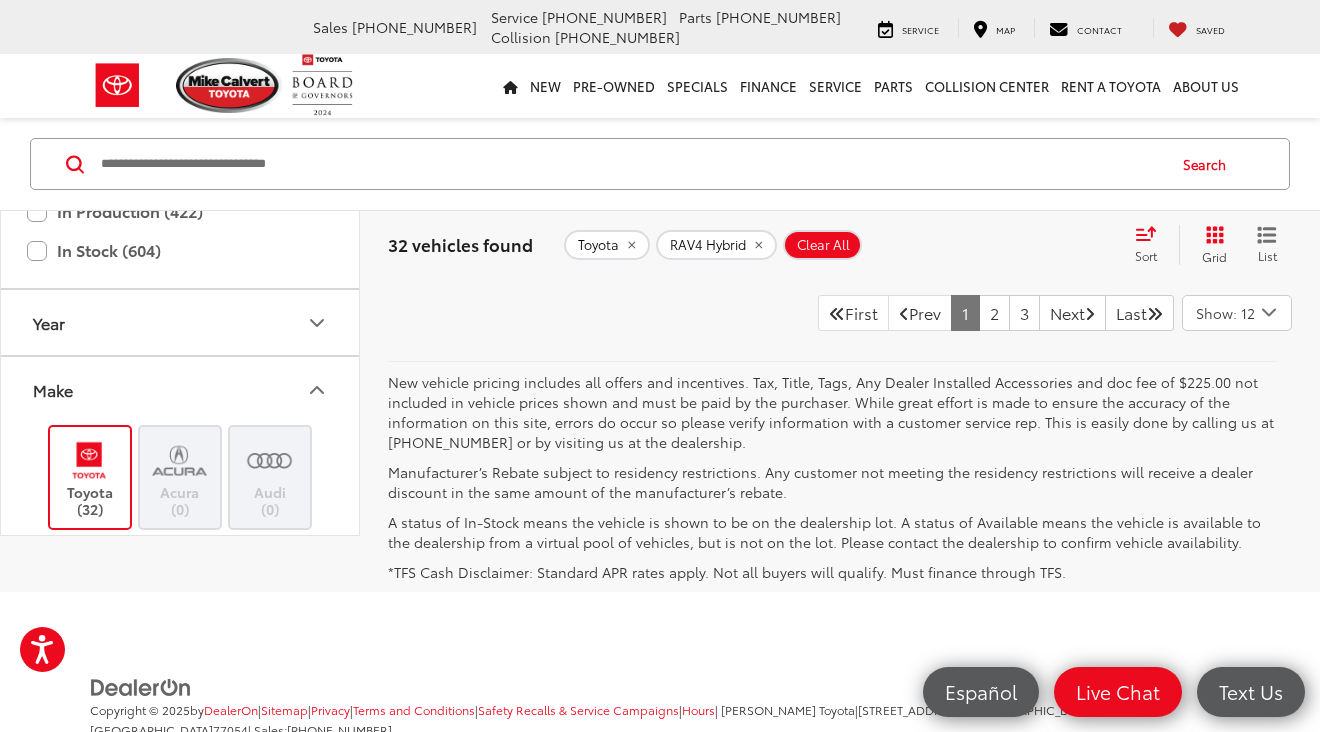 click on "Toyota RAV4 Hybrid" at bounding box center [518, -113] 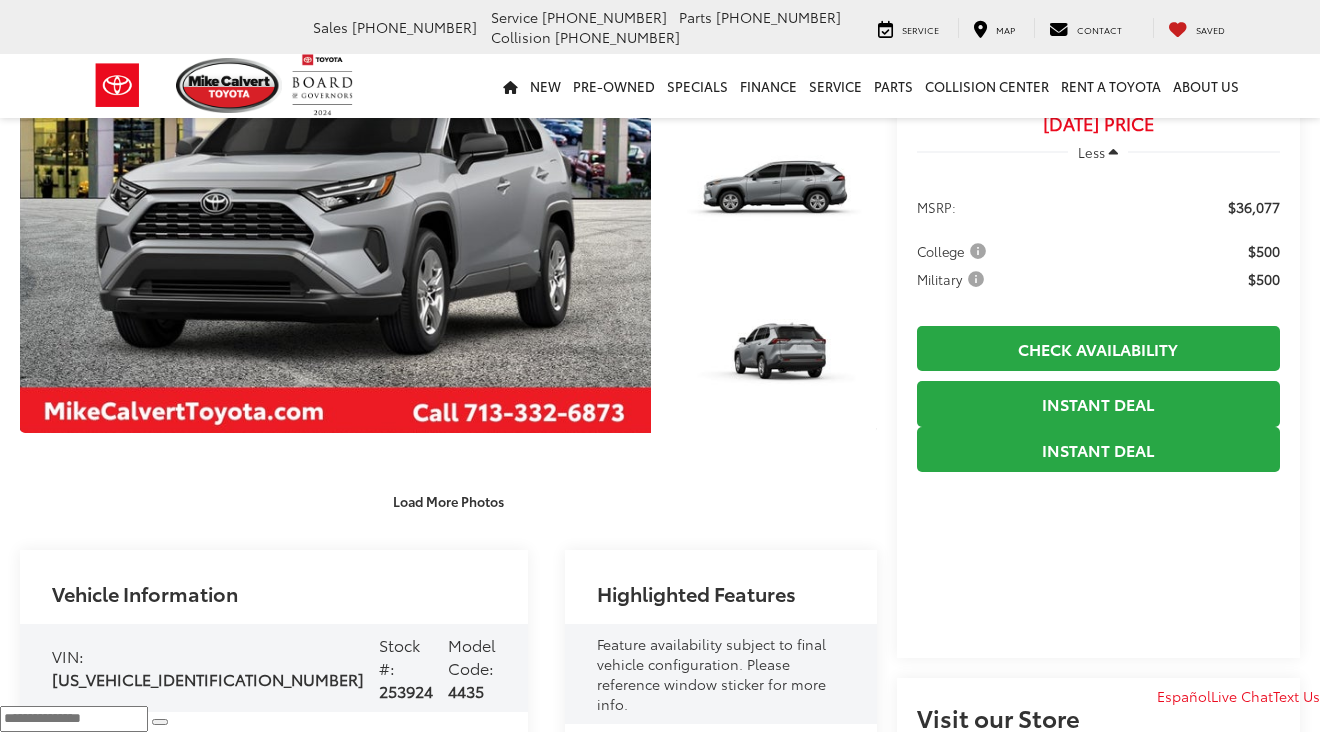 scroll, scrollTop: 498, scrollLeft: 0, axis: vertical 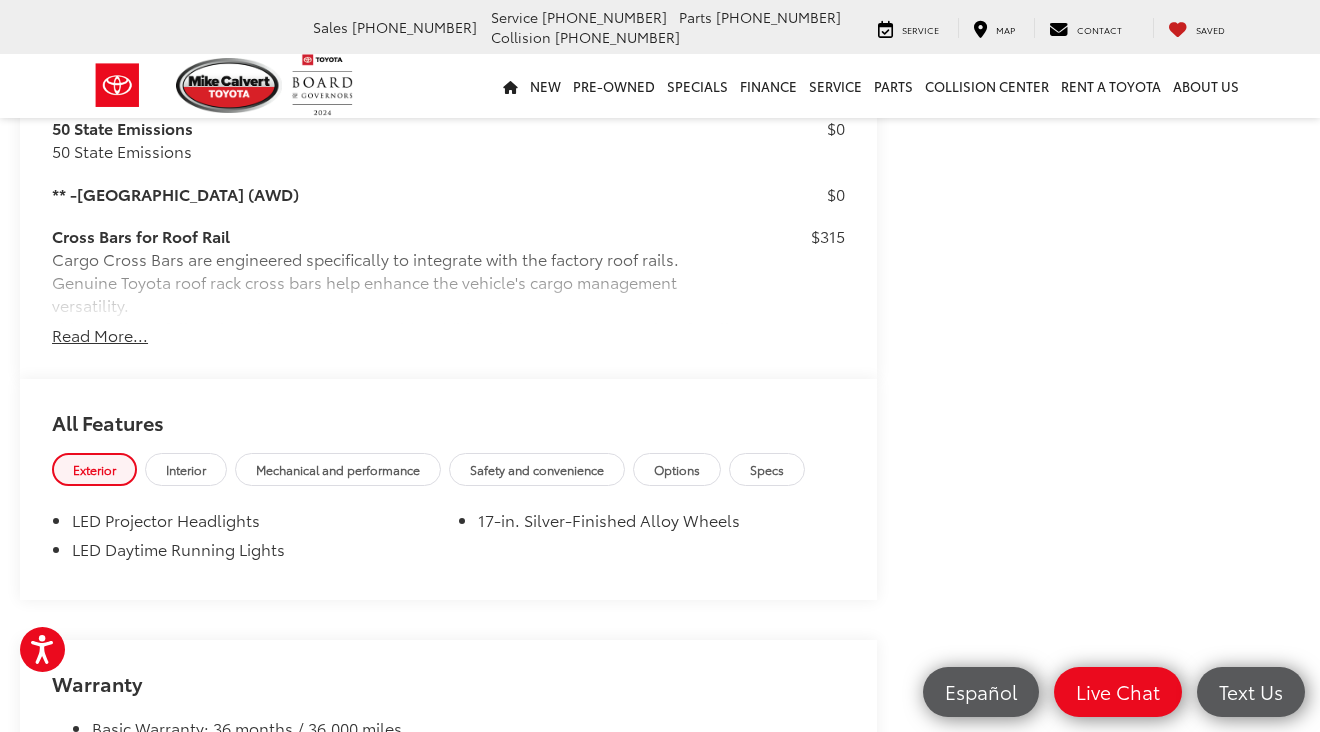 click on "Safety and convenience" at bounding box center [537, 469] 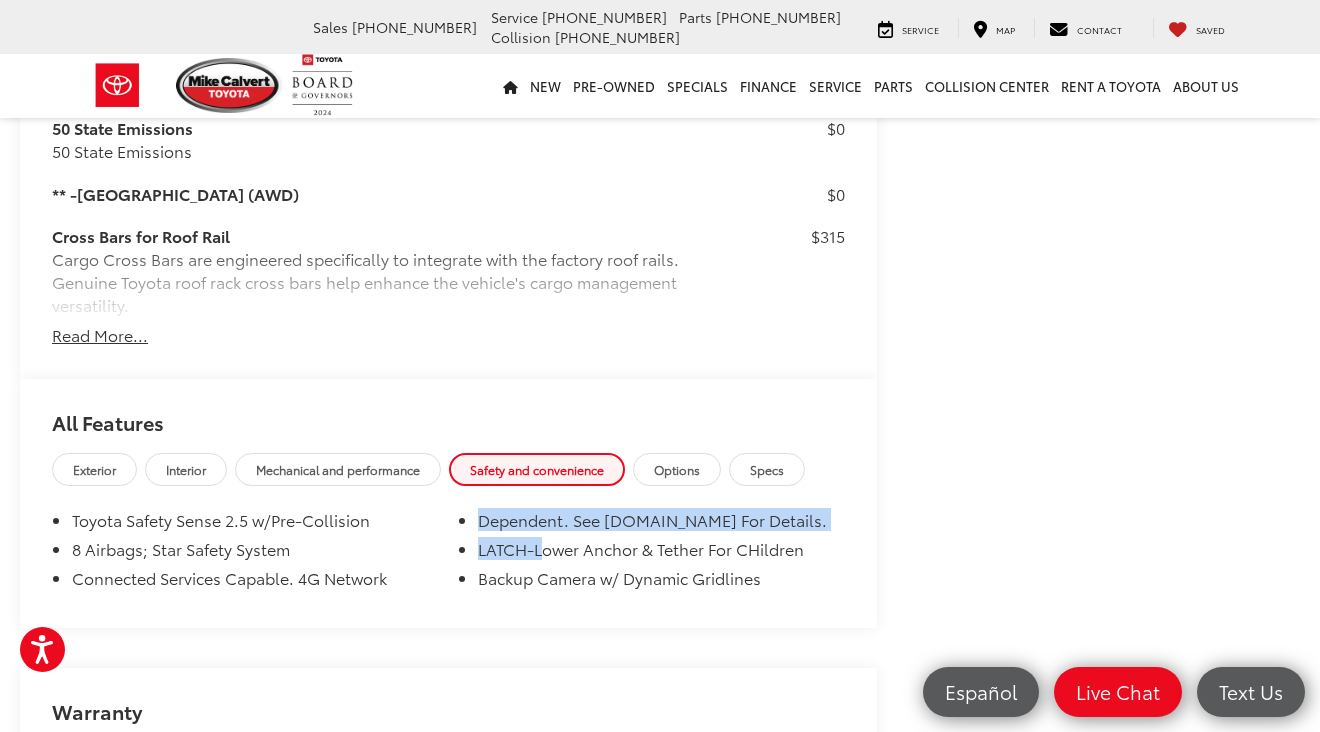 drag, startPoint x: 491, startPoint y: 567, endPoint x: 547, endPoint y: 580, distance: 57.48913 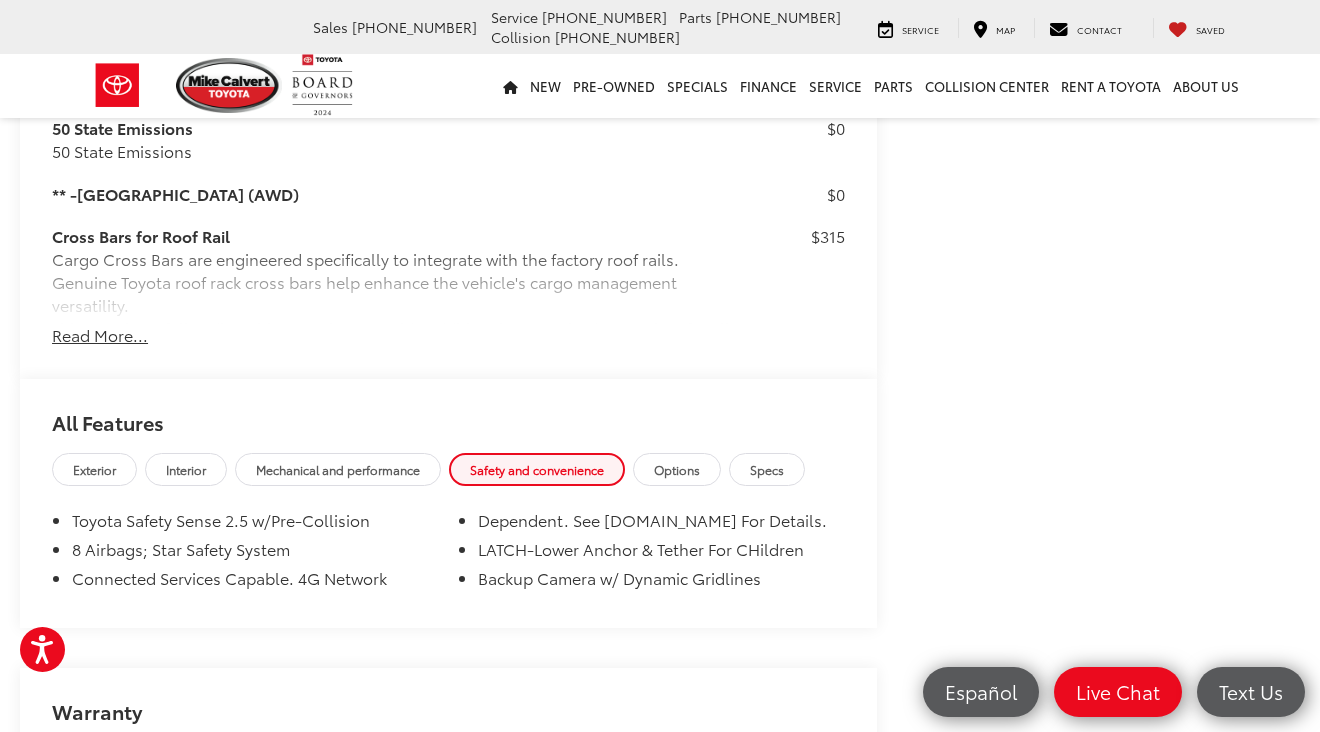 click on "Options" at bounding box center (677, 469) 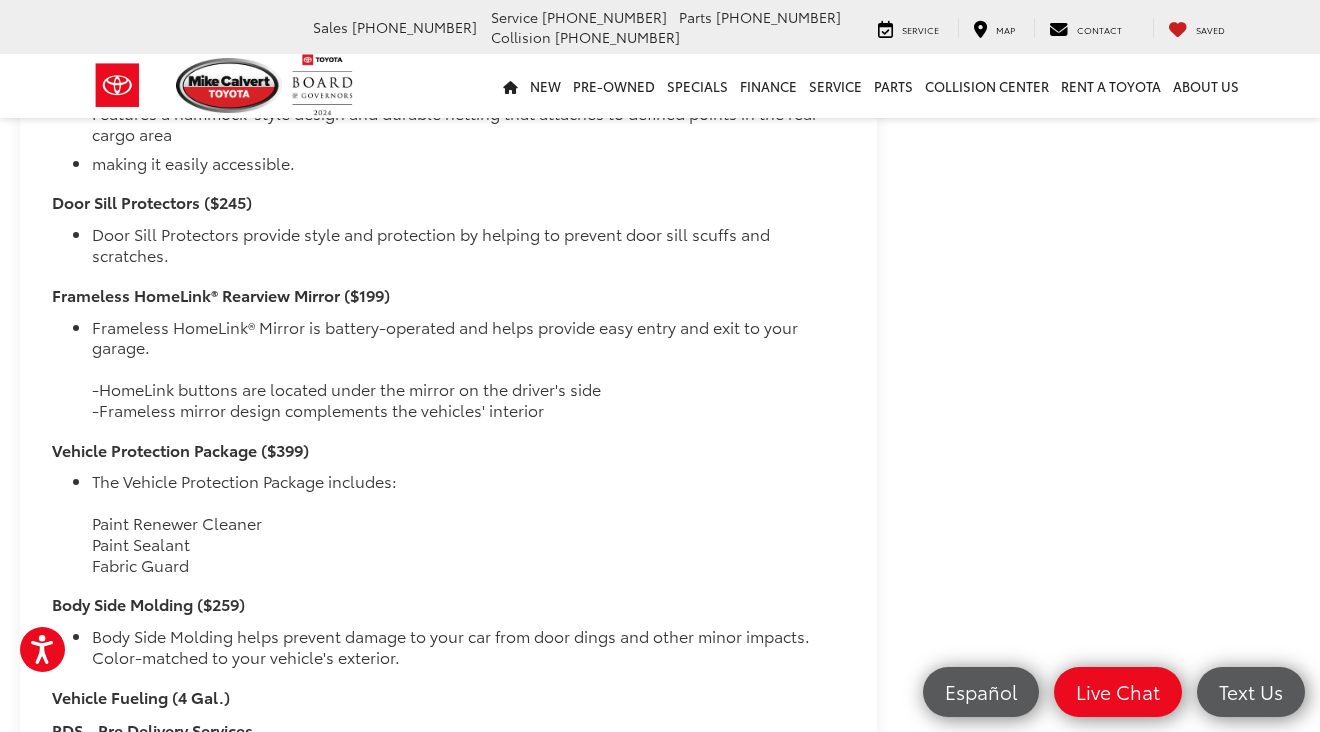 scroll, scrollTop: 2640, scrollLeft: 0, axis: vertical 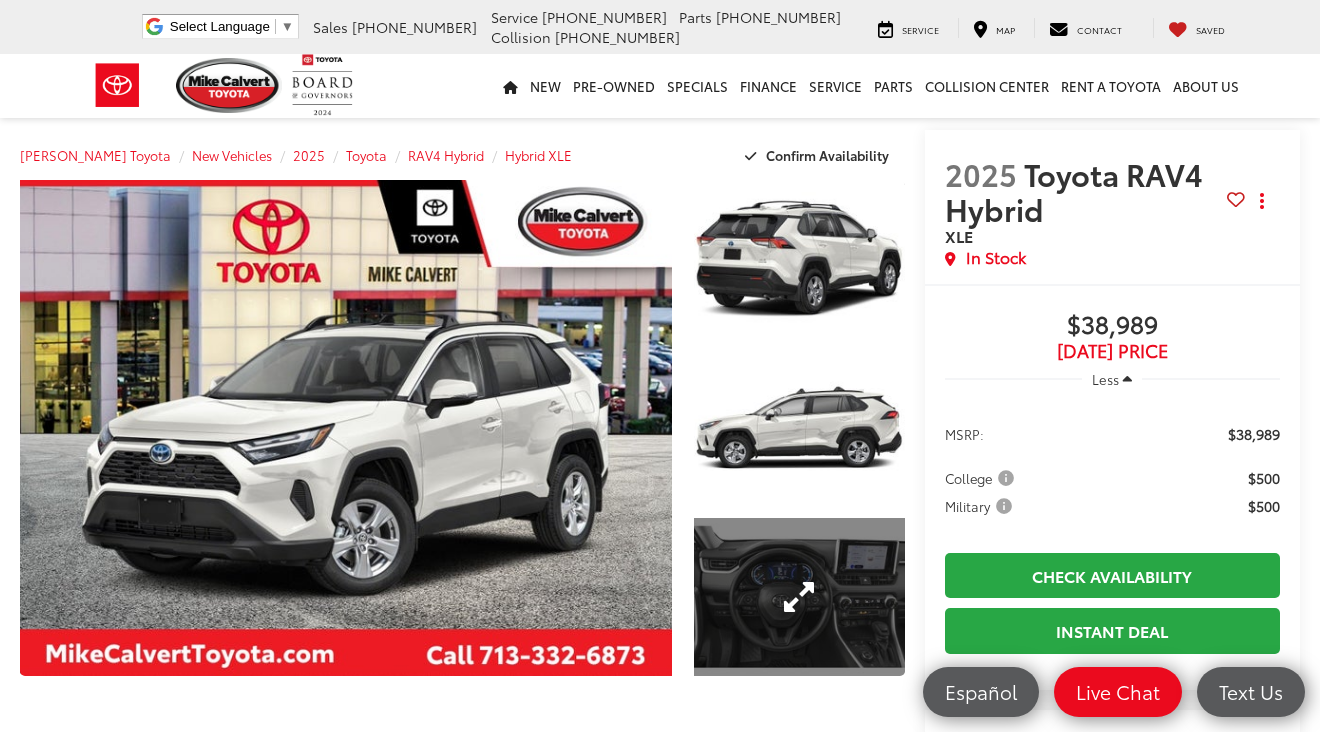 click at bounding box center [799, 597] 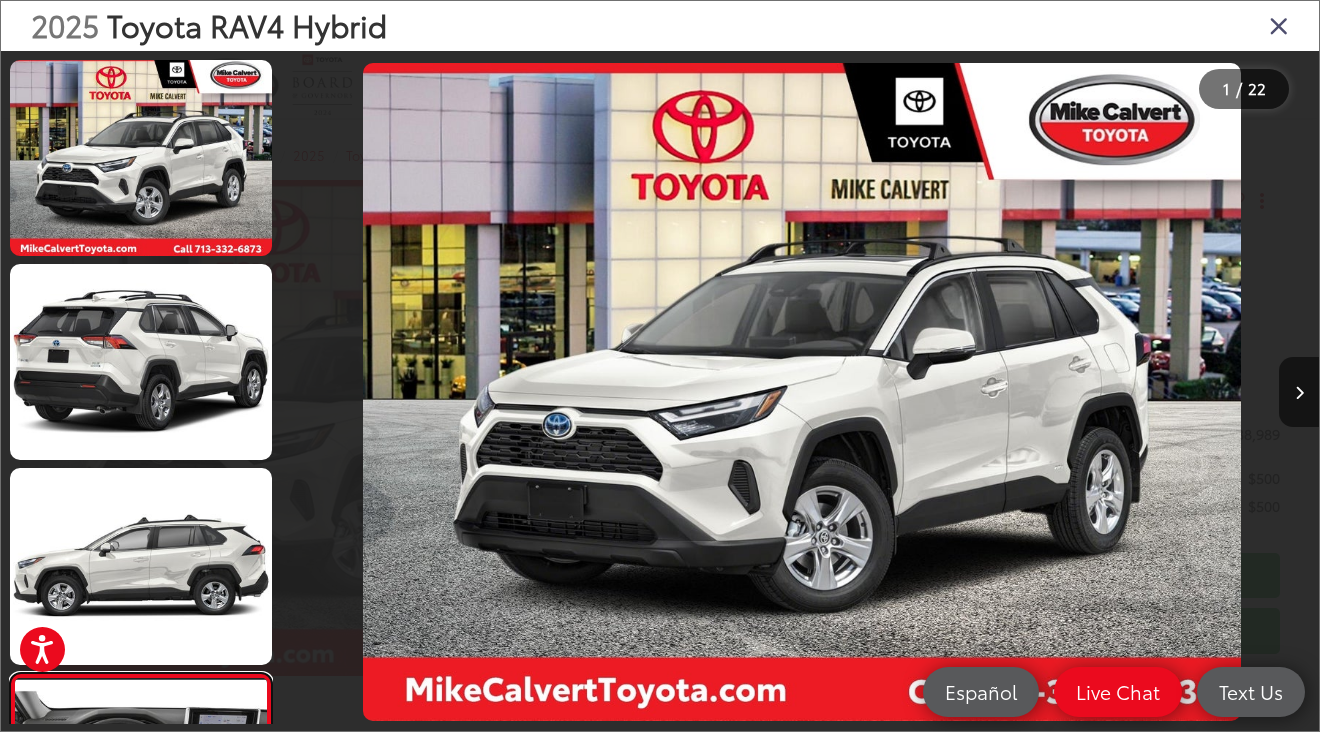 scroll, scrollTop: 0, scrollLeft: 0, axis: both 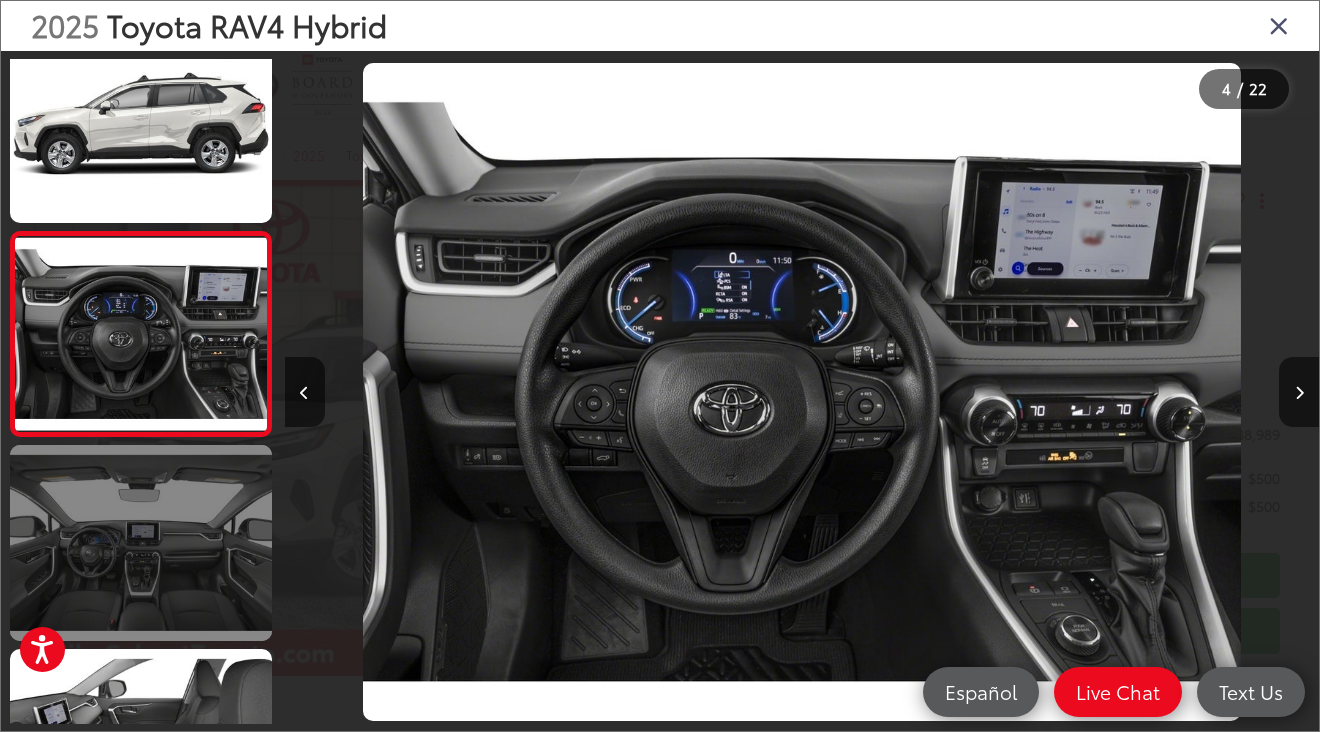 click at bounding box center [141, 543] 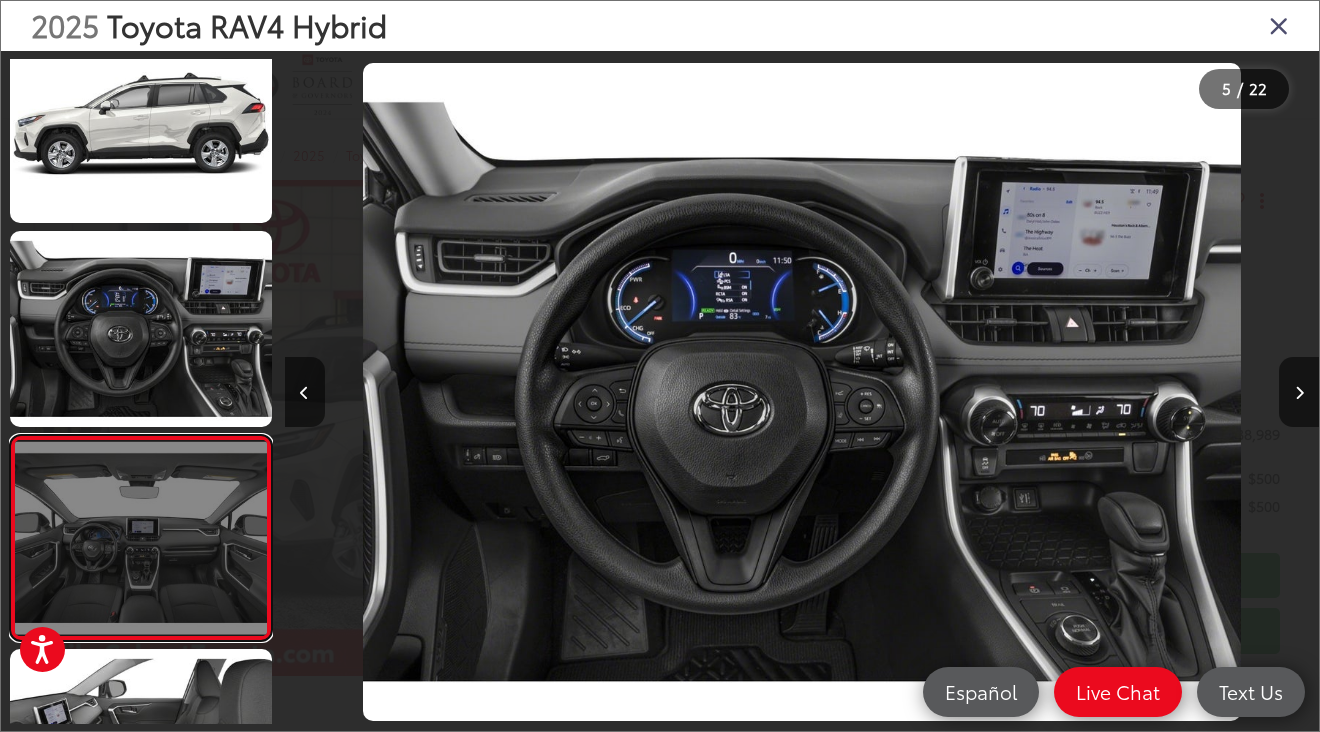 scroll, scrollTop: 0, scrollLeft: 4138, axis: horizontal 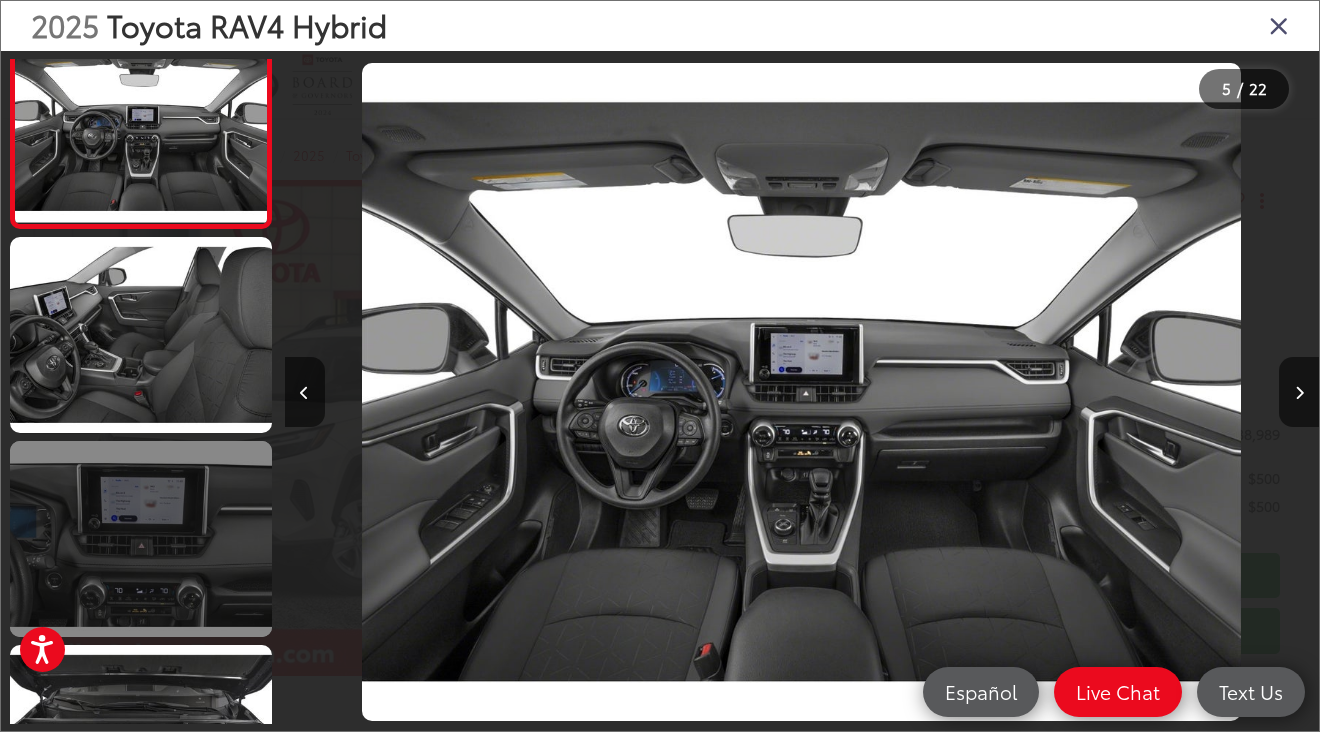click at bounding box center (141, 539) 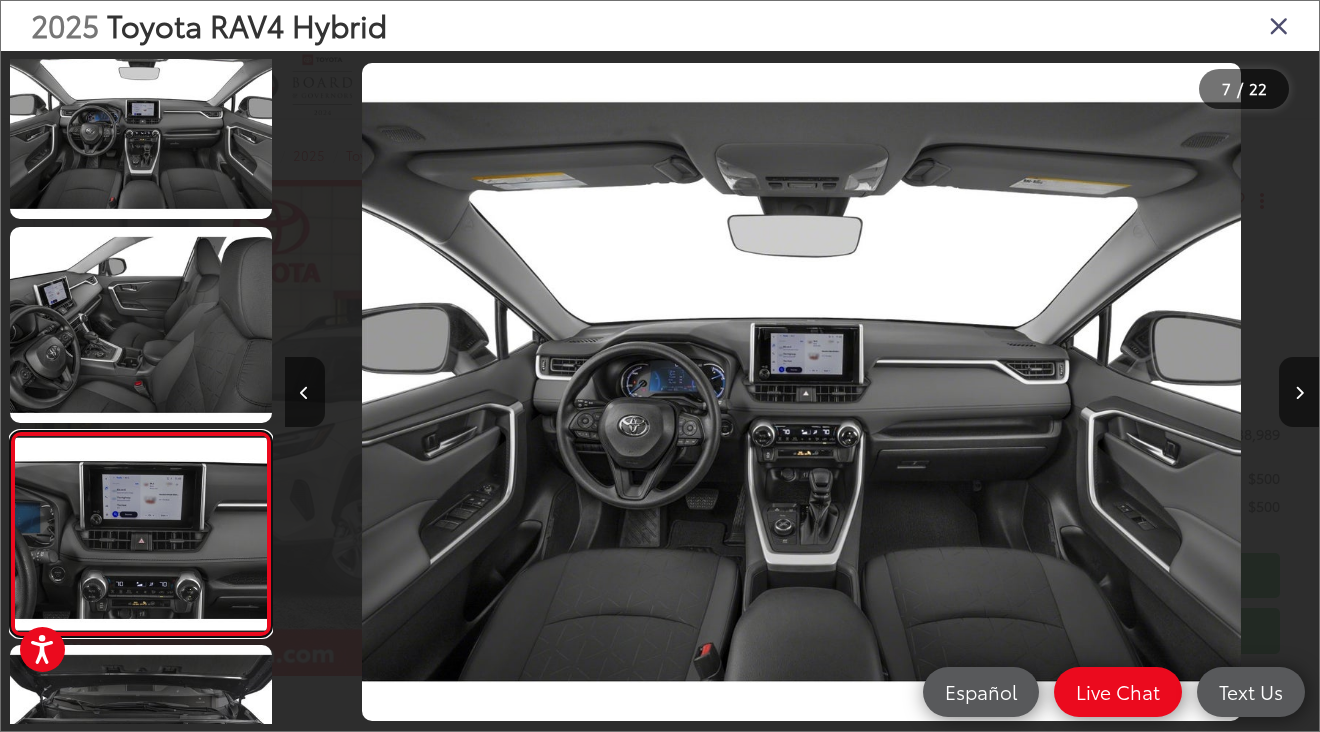 scroll, scrollTop: 1054, scrollLeft: 0, axis: vertical 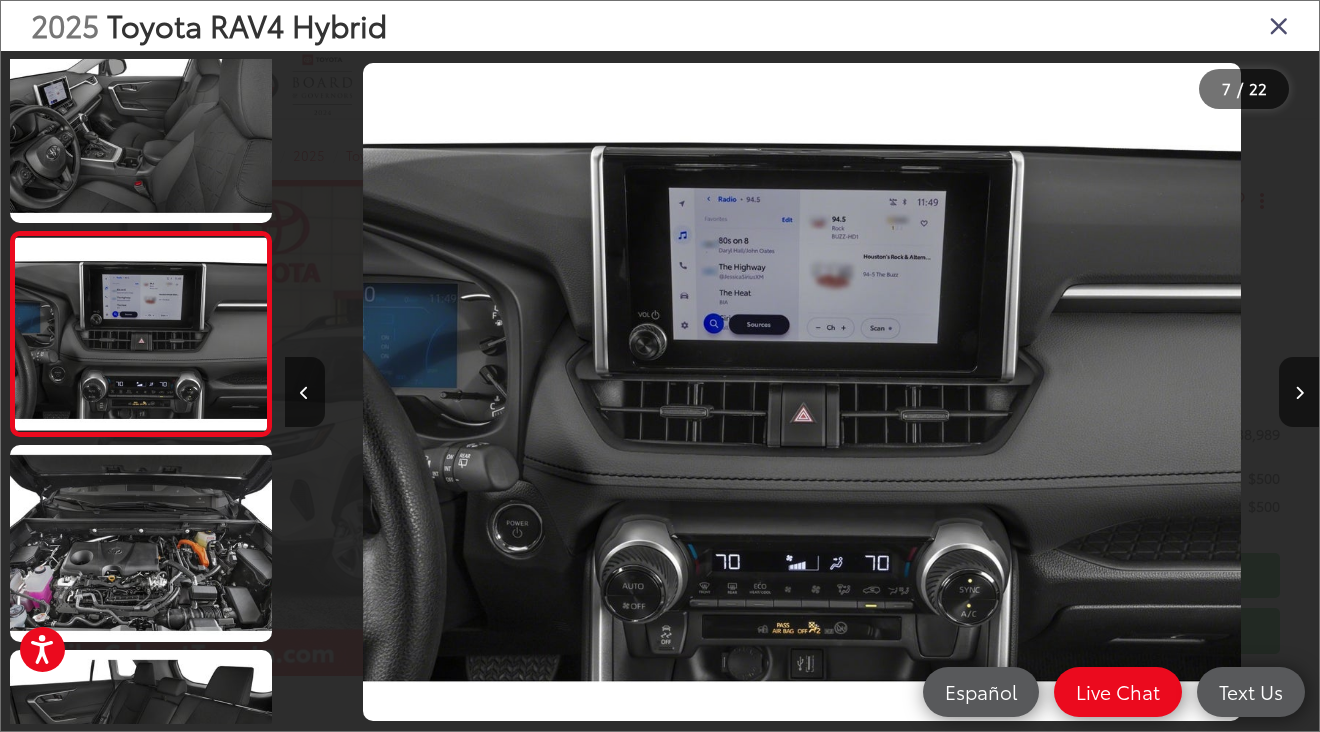 click at bounding box center [1279, 25] 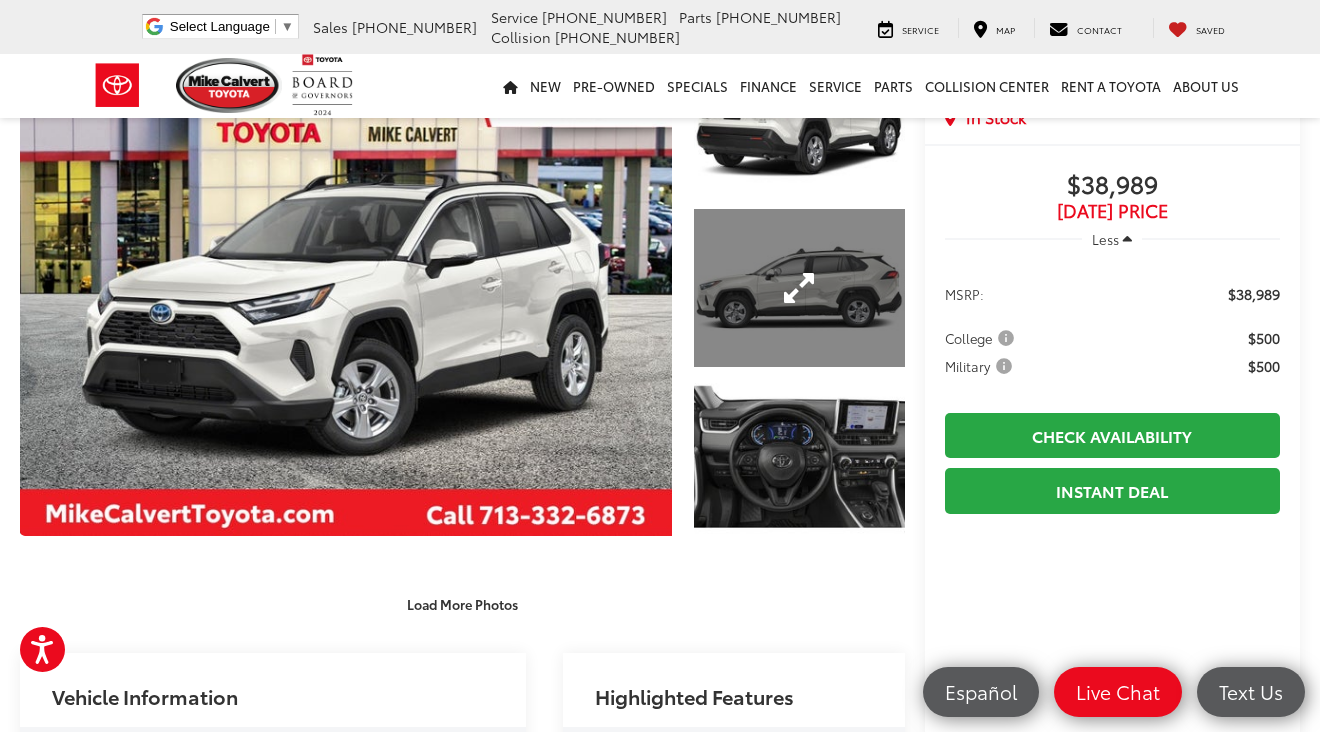 scroll, scrollTop: 125, scrollLeft: 0, axis: vertical 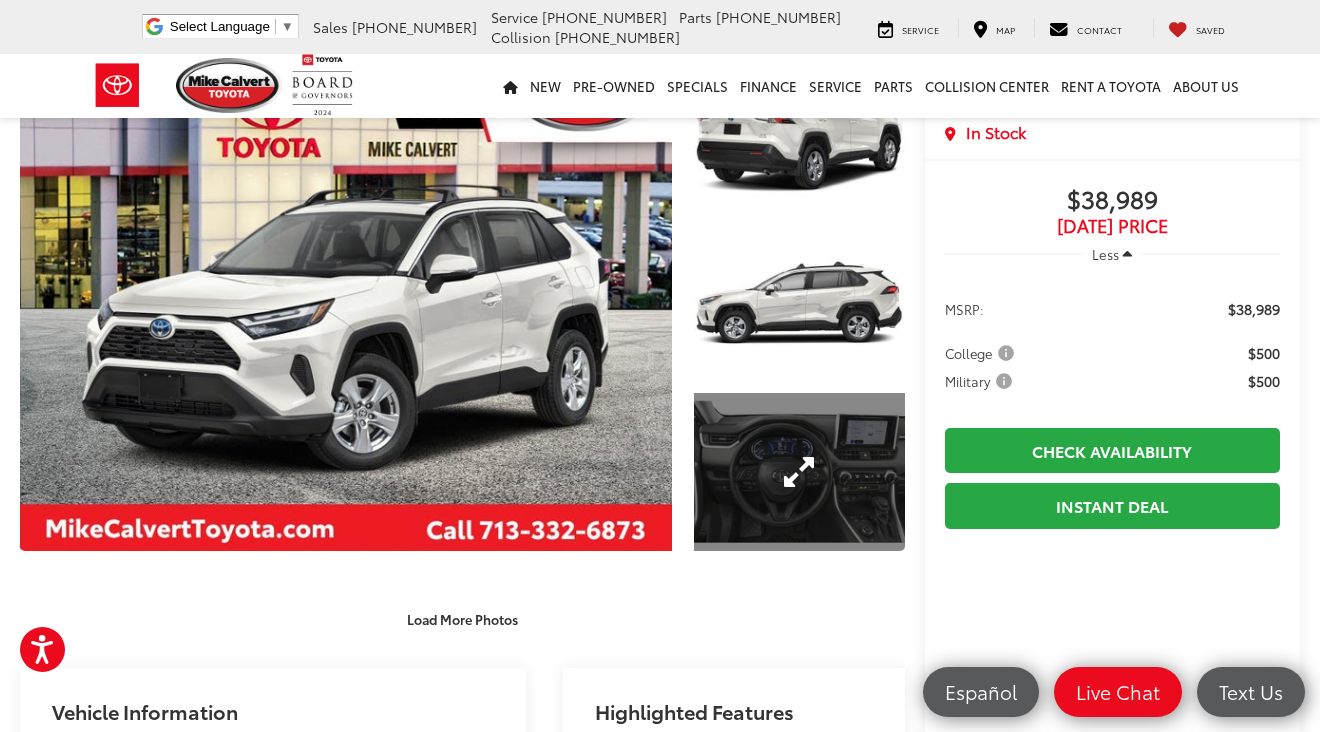 click at bounding box center (799, 472) 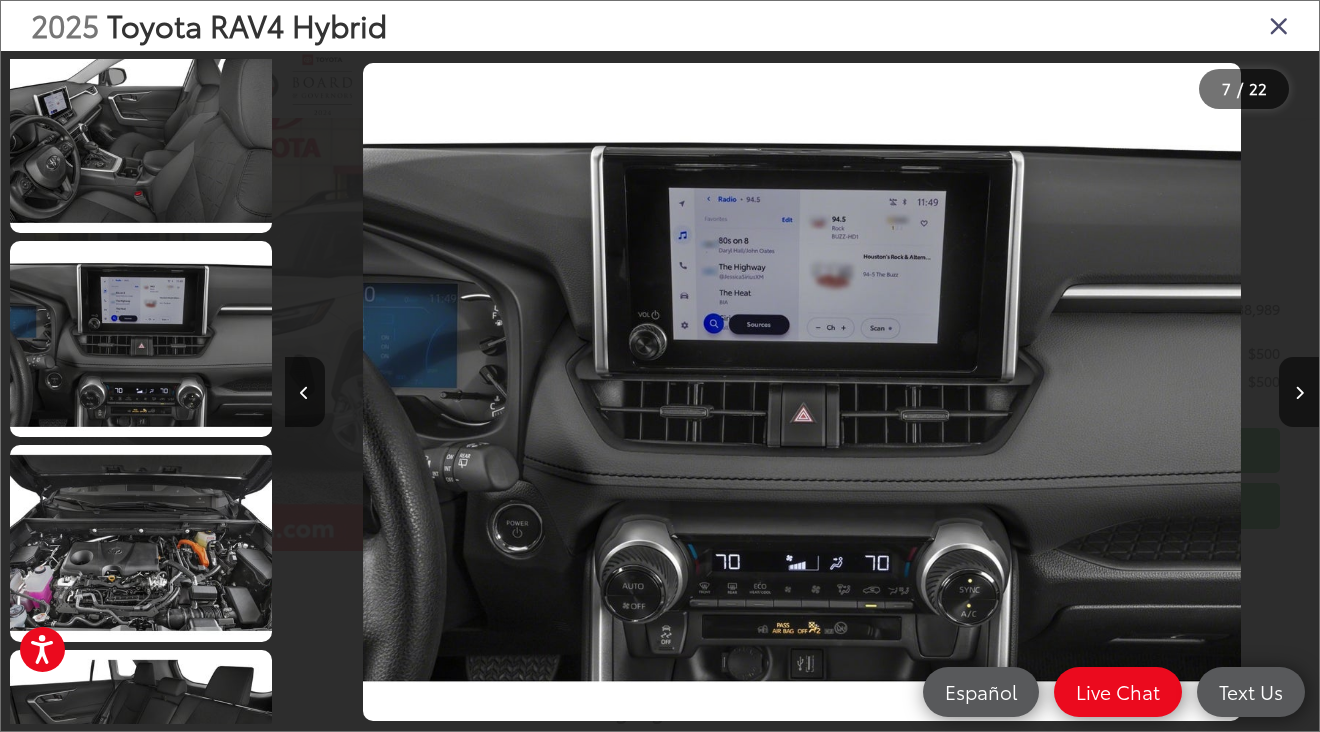 scroll, scrollTop: 442, scrollLeft: 0, axis: vertical 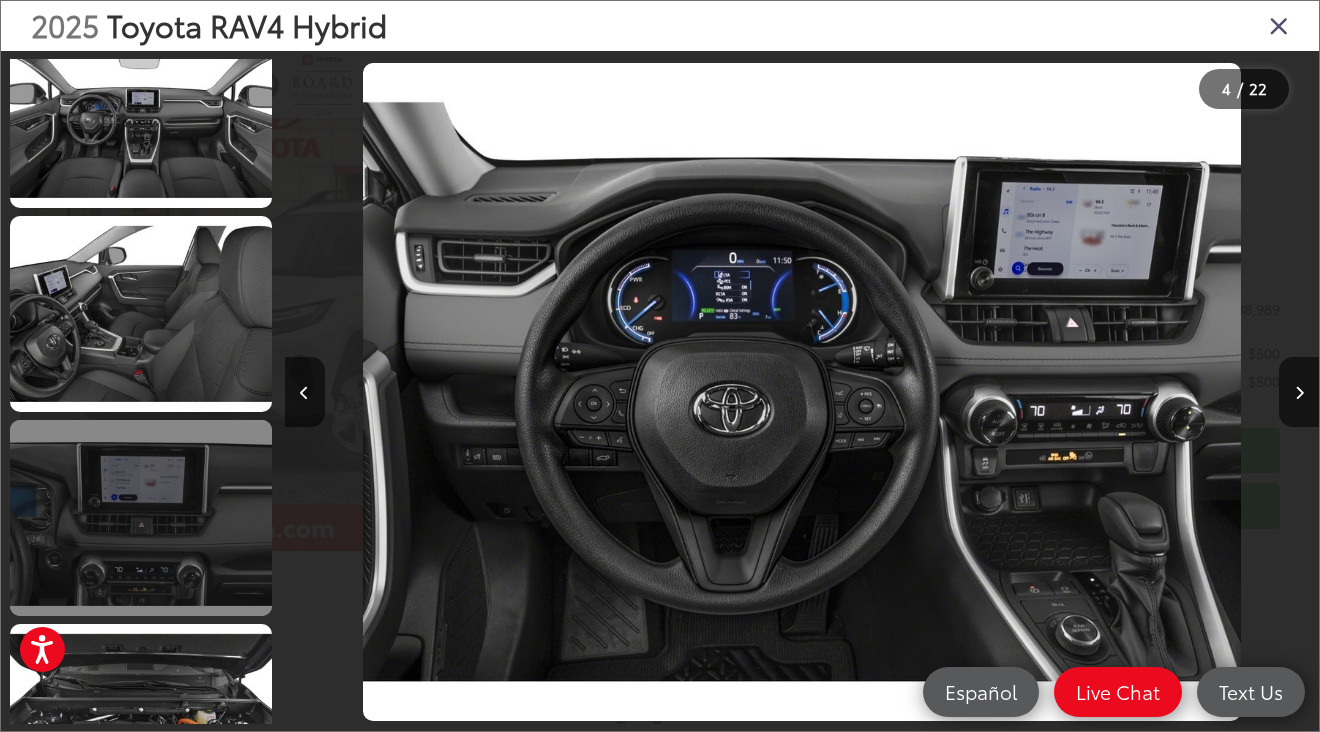 click at bounding box center [141, 518] 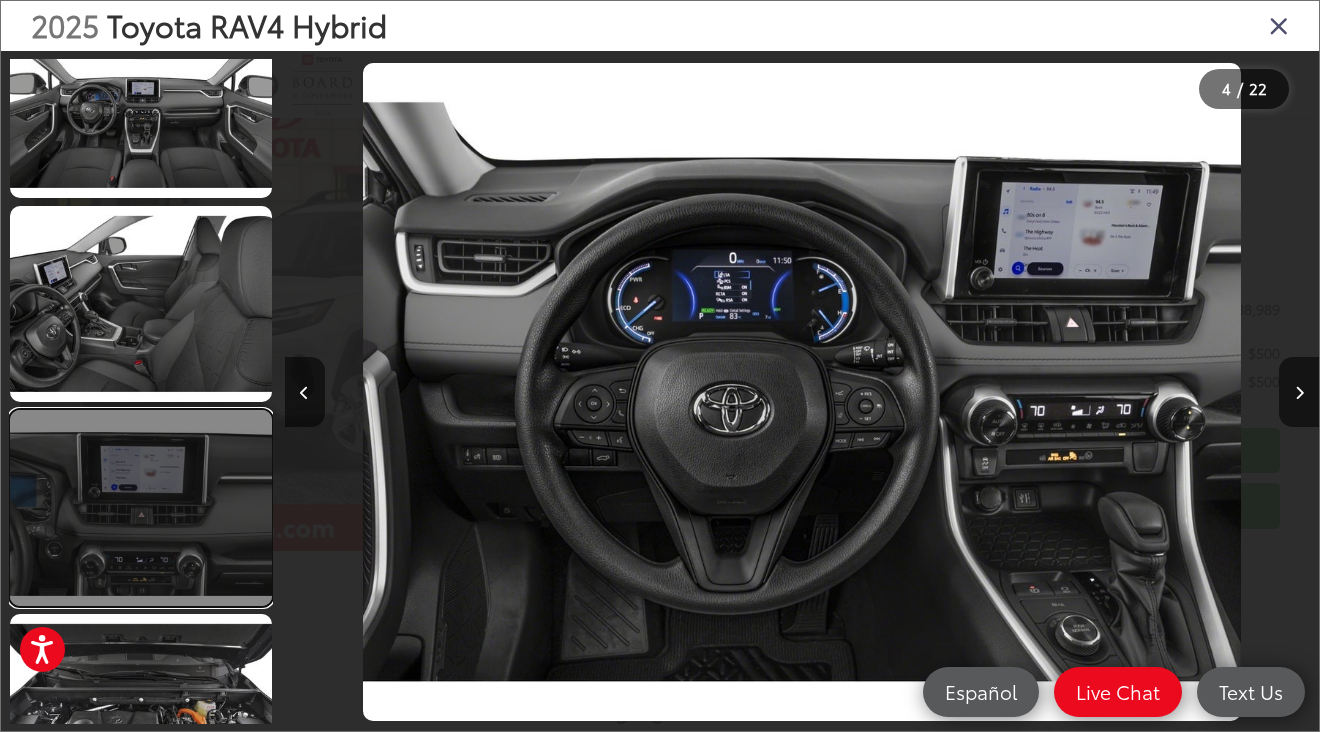 scroll, scrollTop: 1054, scrollLeft: 0, axis: vertical 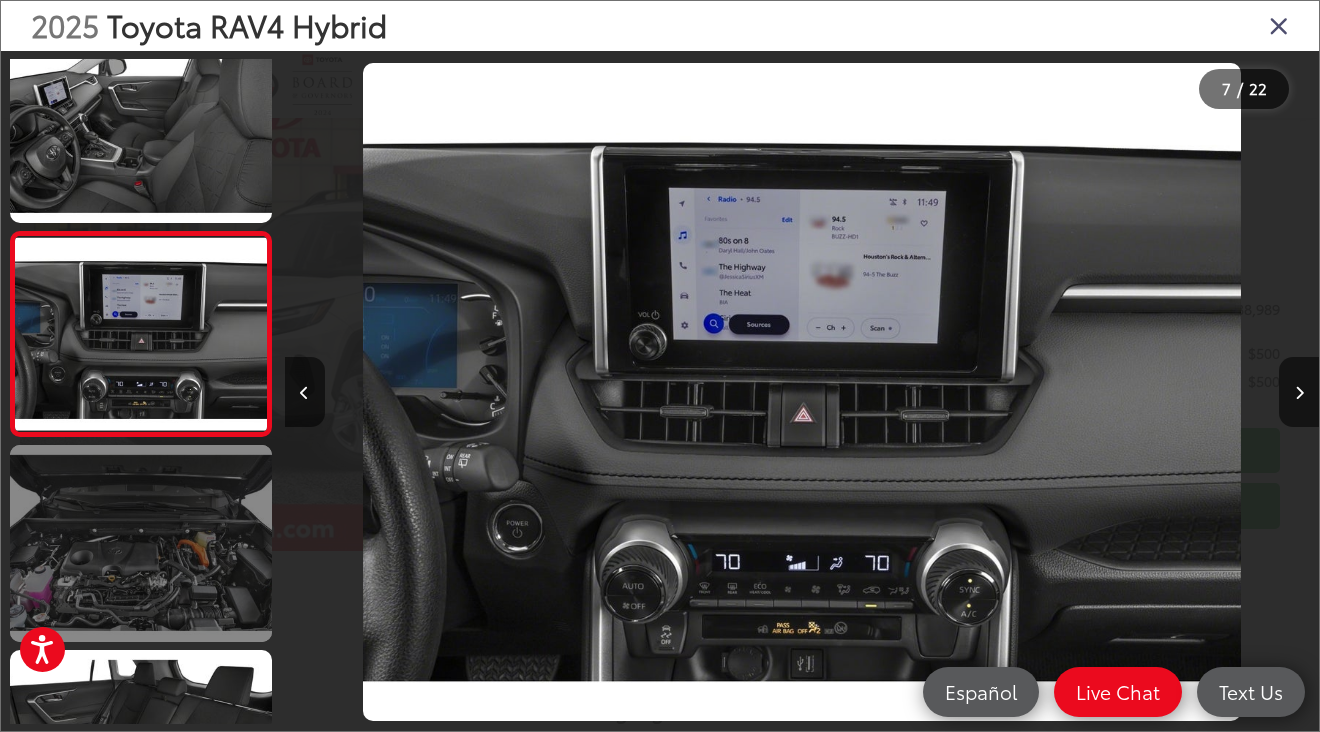 click at bounding box center (141, 543) 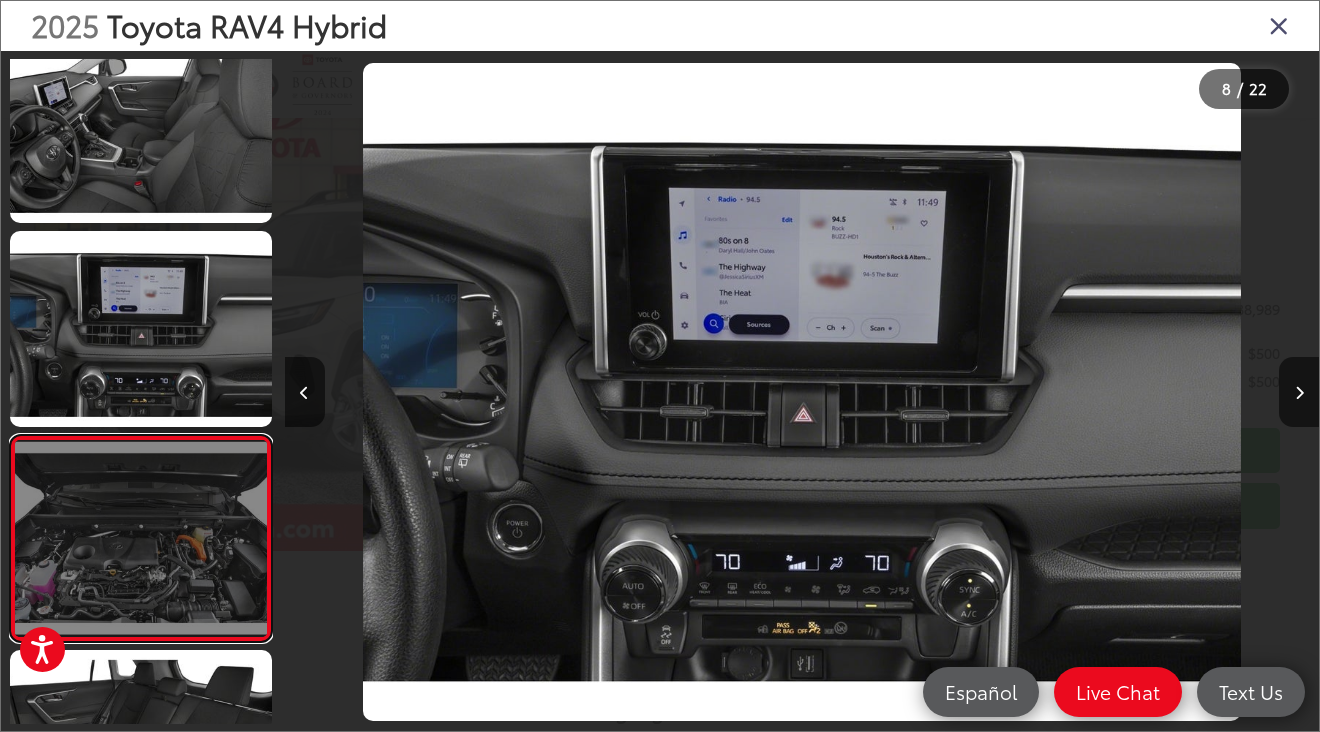 scroll, scrollTop: 0, scrollLeft: 7241, axis: horizontal 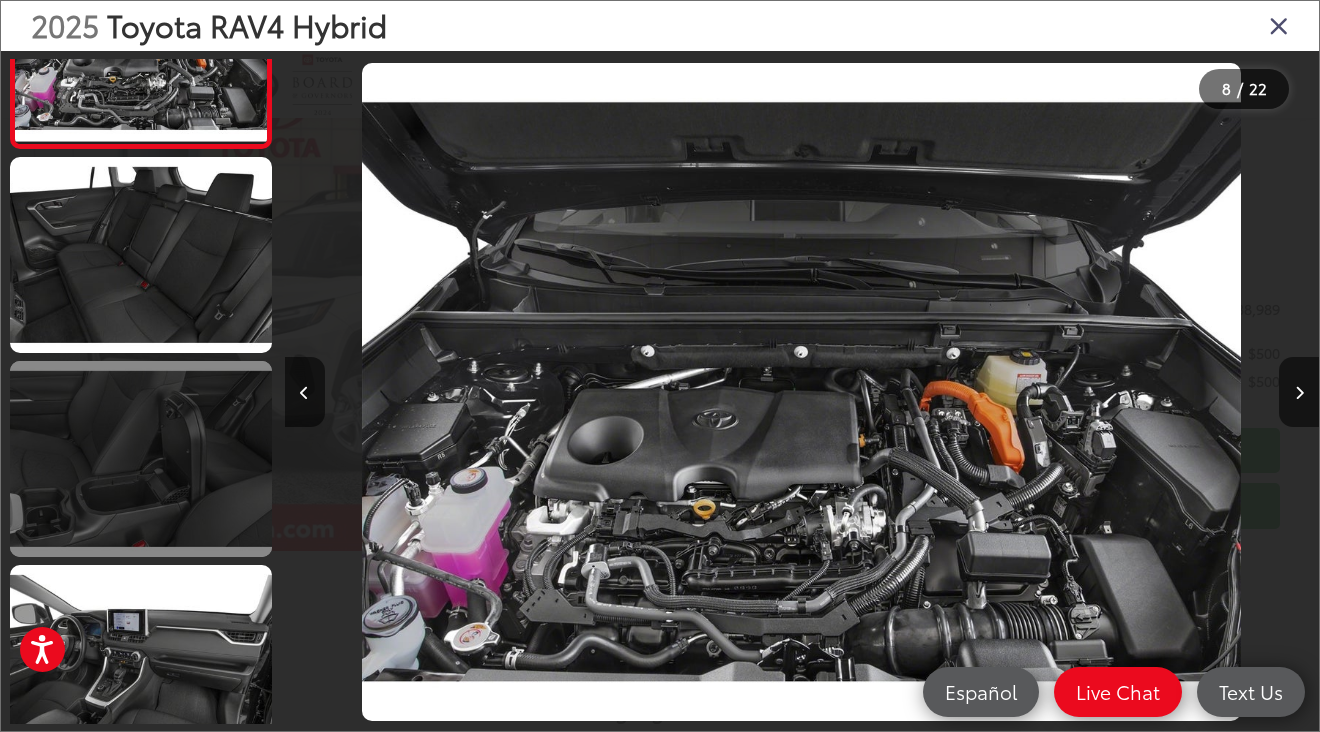 click at bounding box center [141, 459] 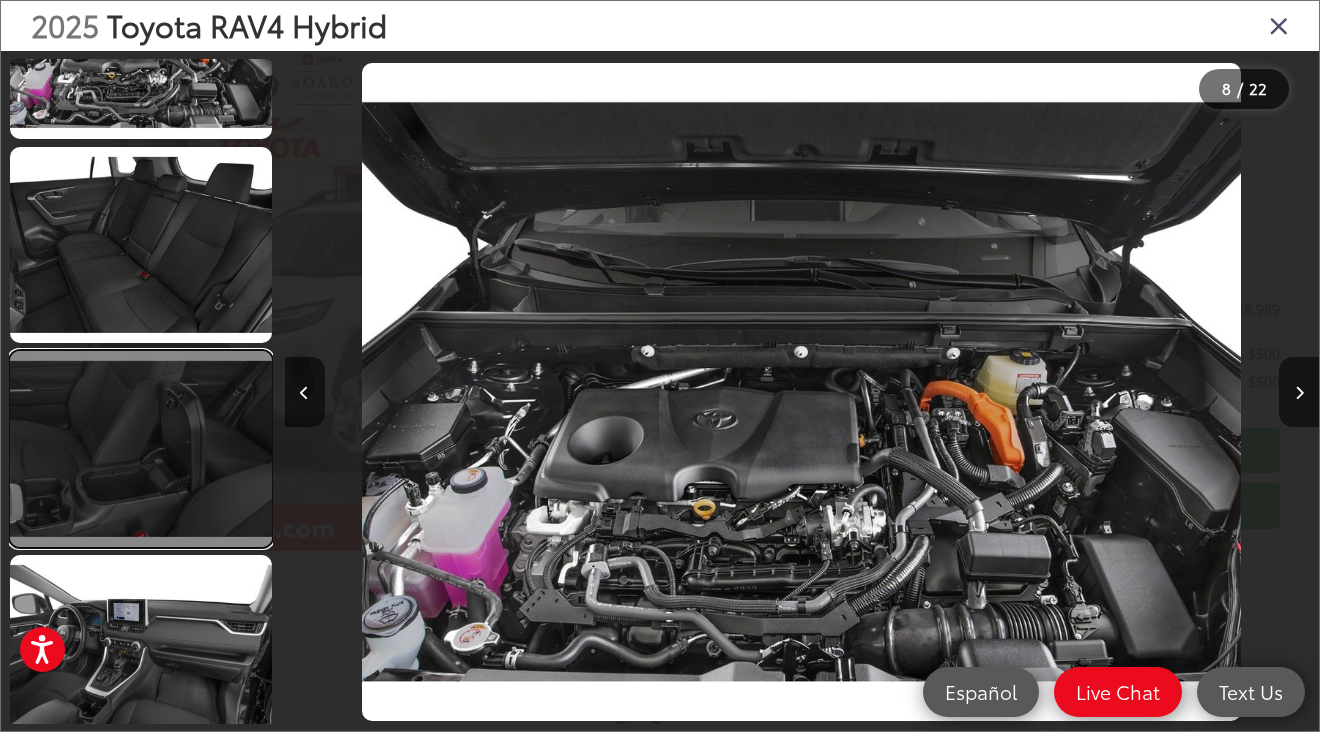 scroll, scrollTop: 1667, scrollLeft: 0, axis: vertical 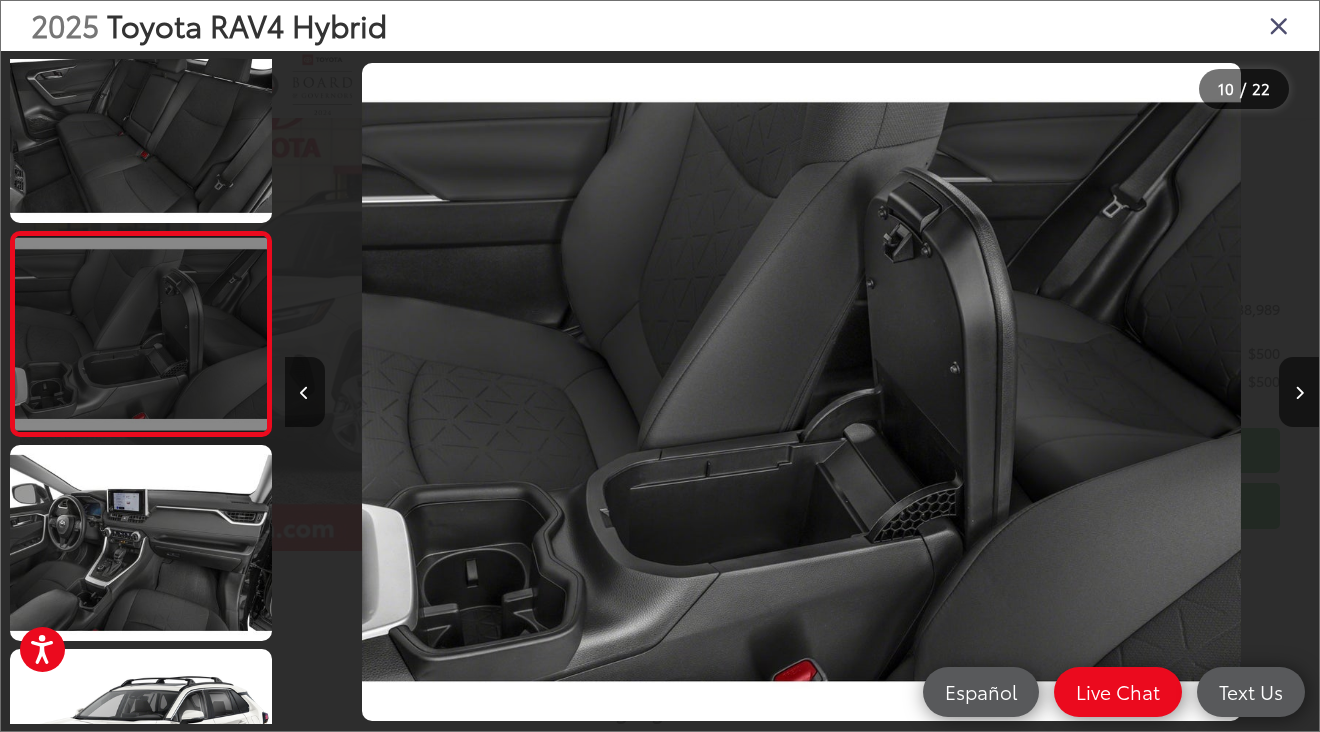 click at bounding box center [141, 334] 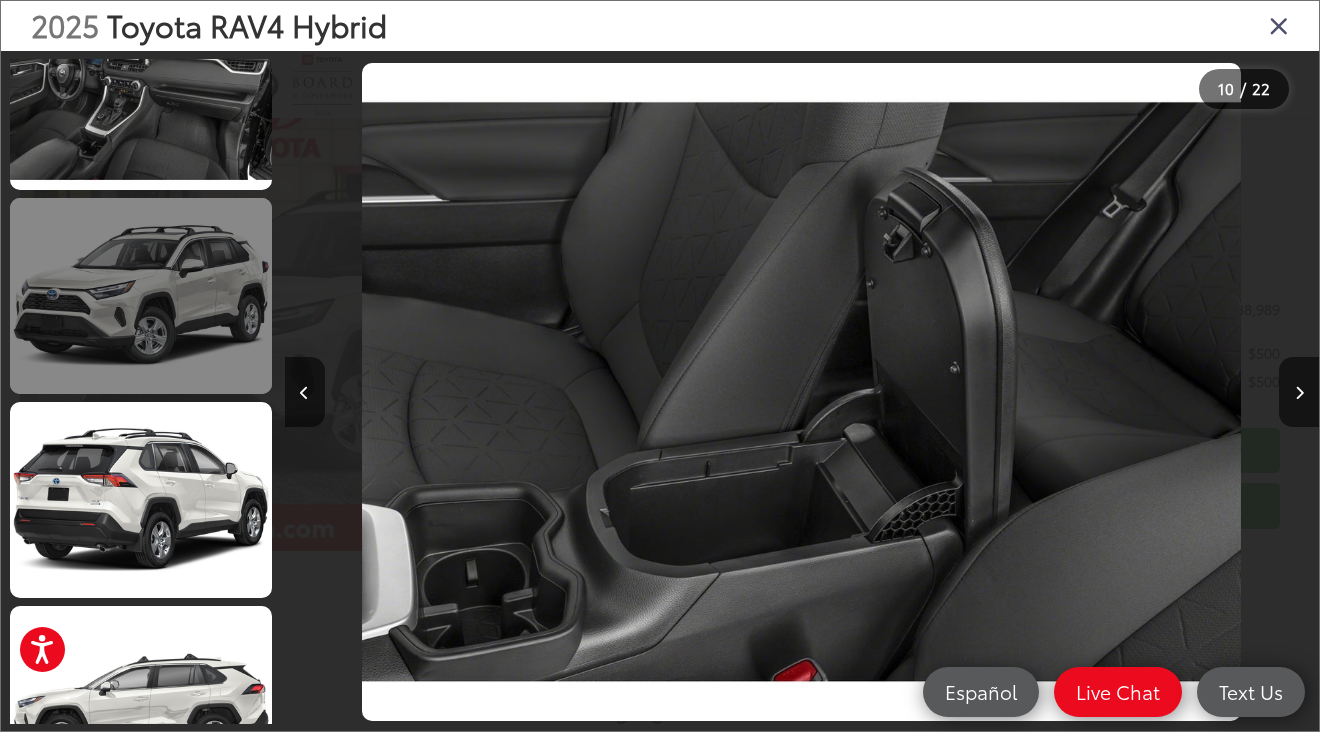 scroll, scrollTop: 2119, scrollLeft: 0, axis: vertical 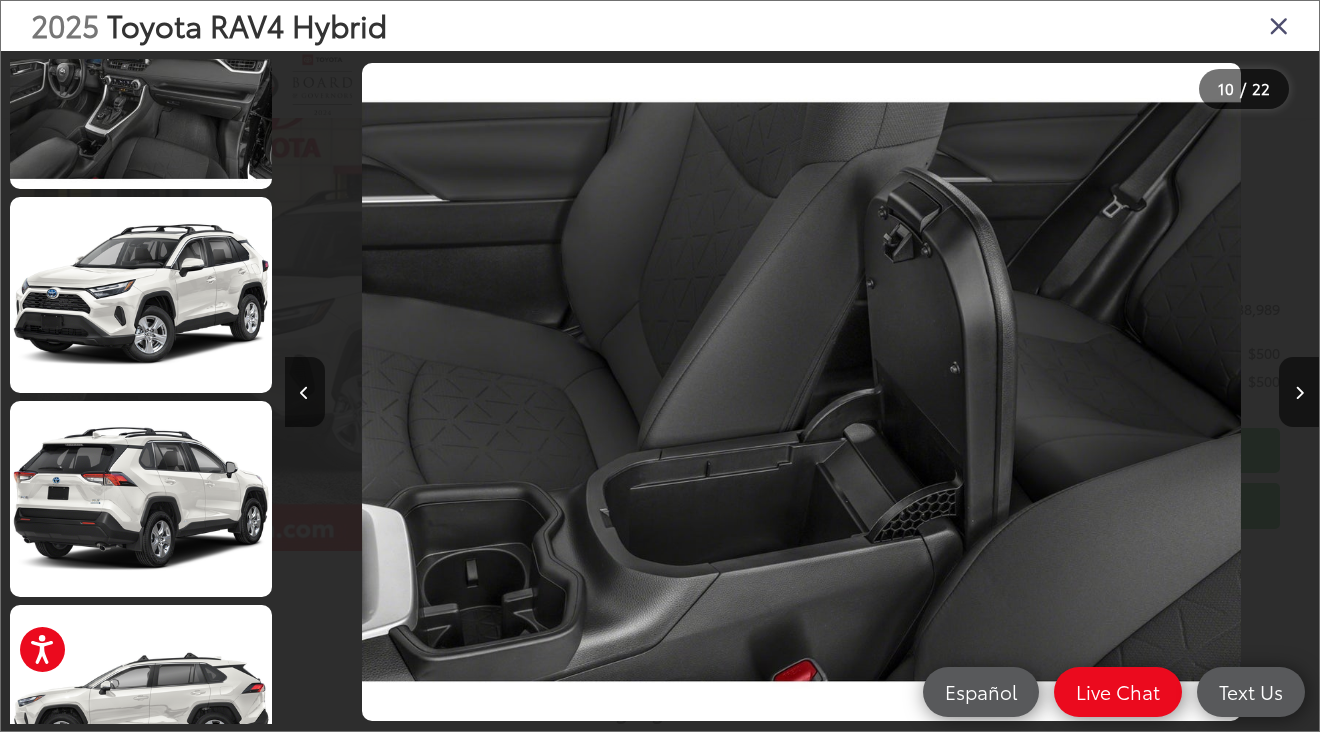 click on "2025   Toyota RAV4 Hybrid" at bounding box center [660, 26] 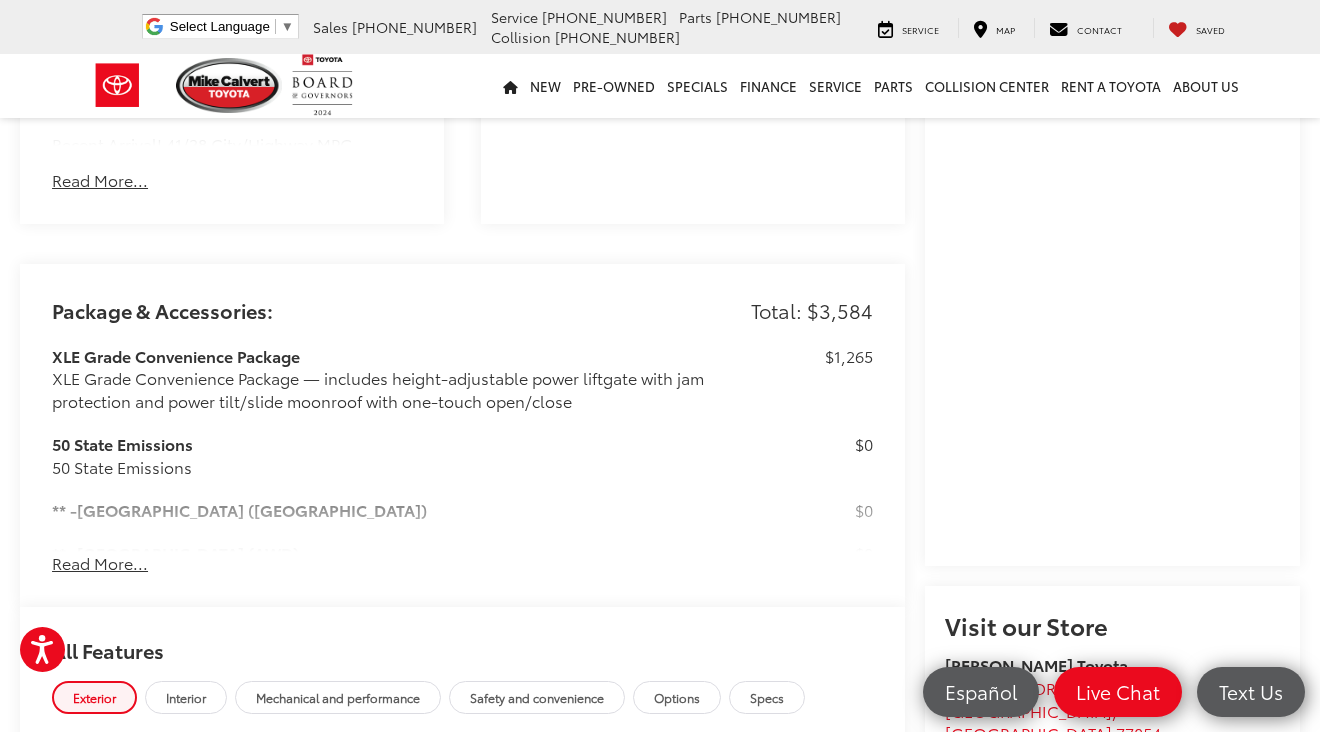 click on "Read More..." at bounding box center (100, 563) 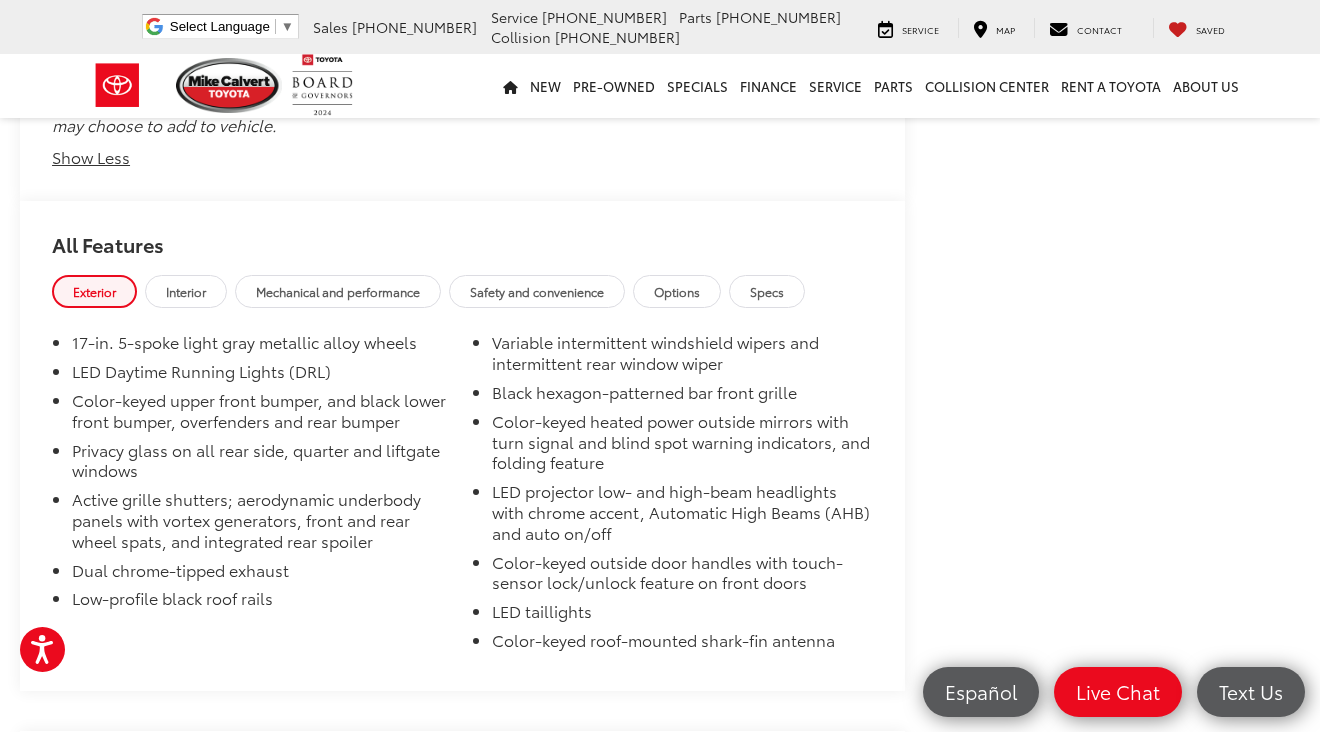 scroll, scrollTop: 3269, scrollLeft: 0, axis: vertical 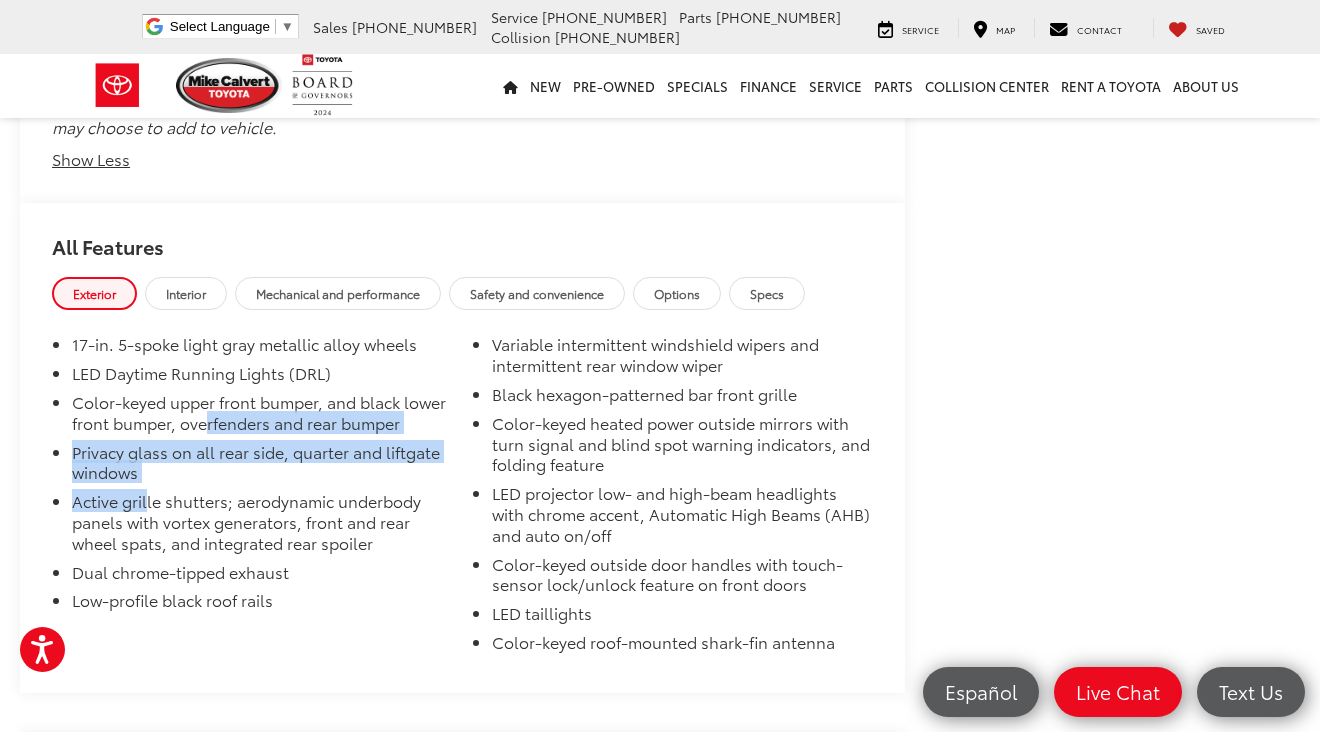 drag, startPoint x: 145, startPoint y: 527, endPoint x: 255, endPoint y: 425, distance: 150.01334 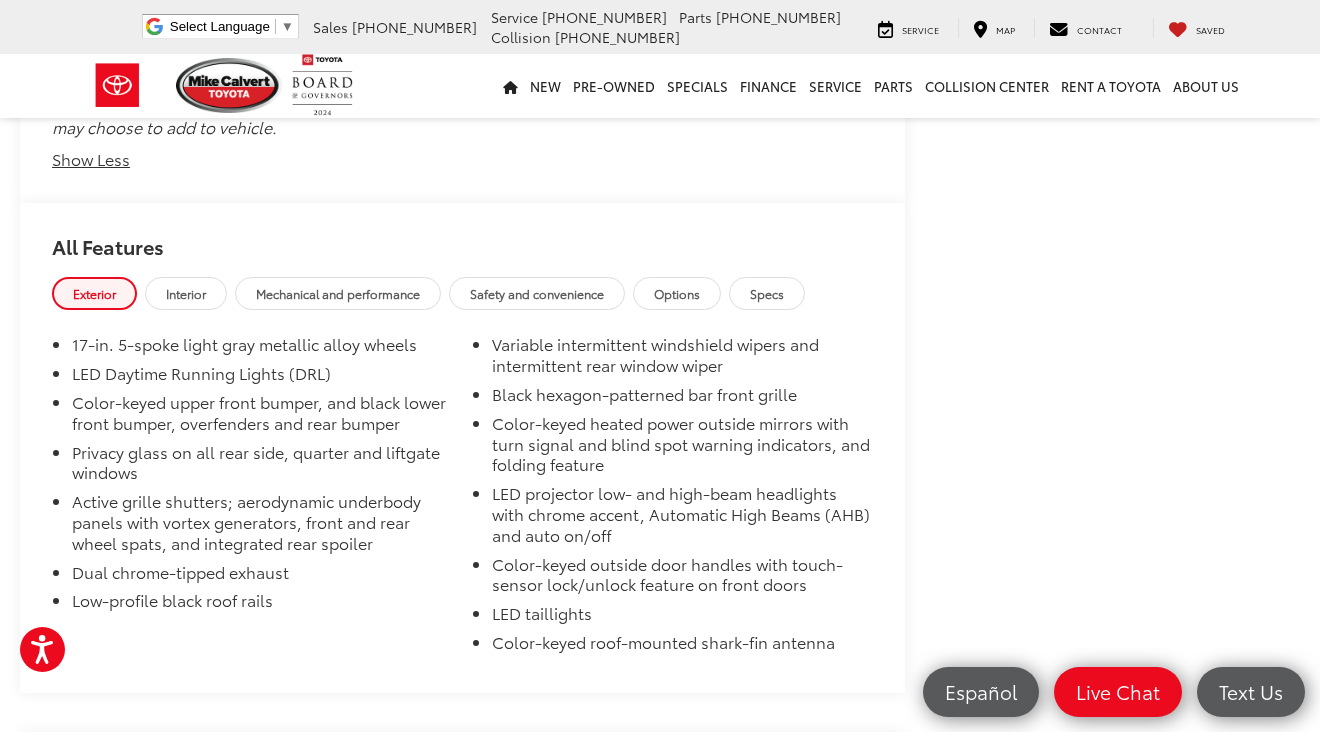 click on "Mechanical and performance" at bounding box center (338, 293) 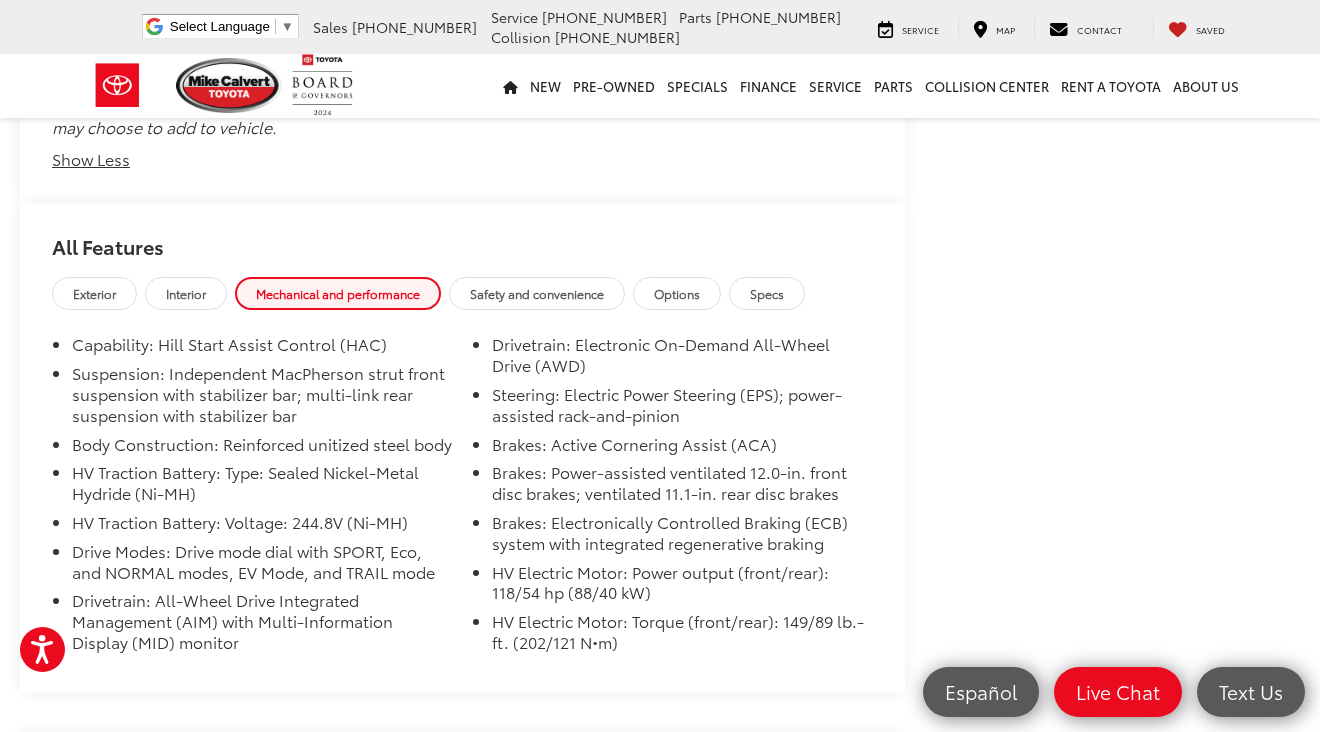 click on "Interior" at bounding box center (186, 293) 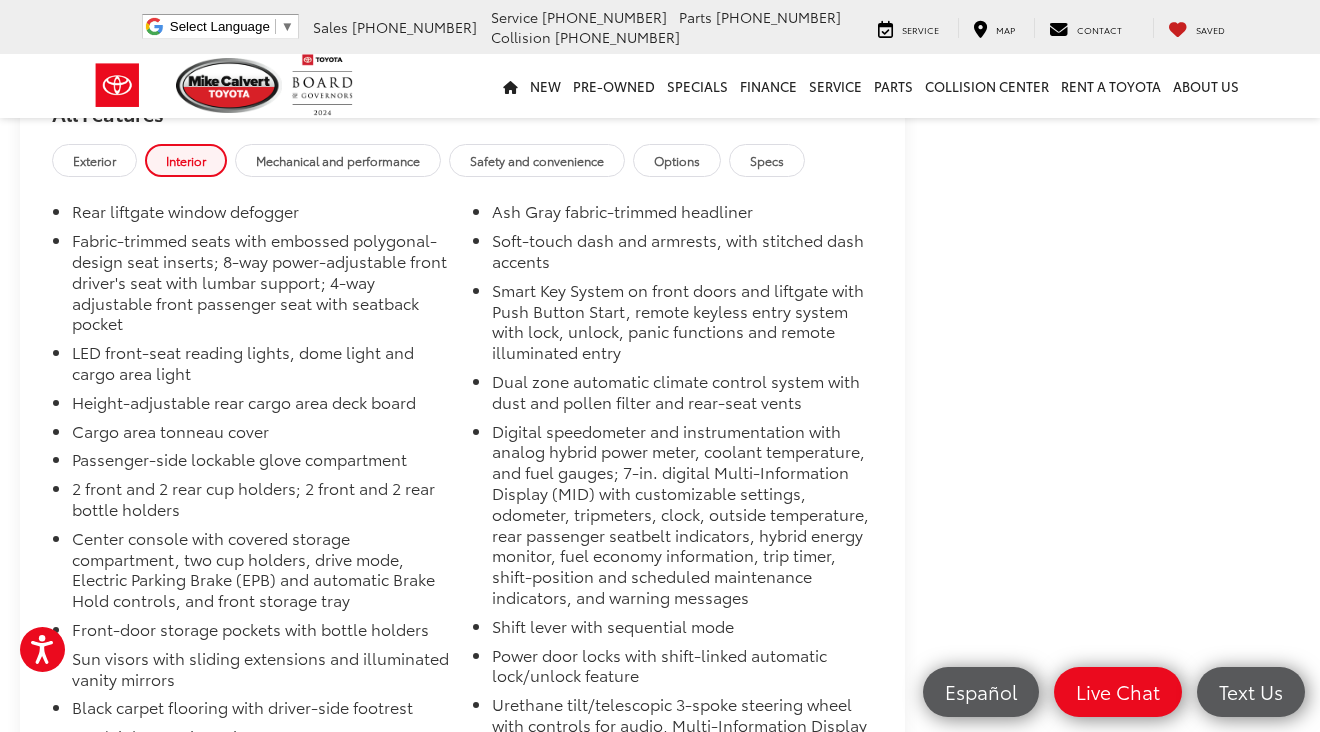 scroll, scrollTop: 3332, scrollLeft: 0, axis: vertical 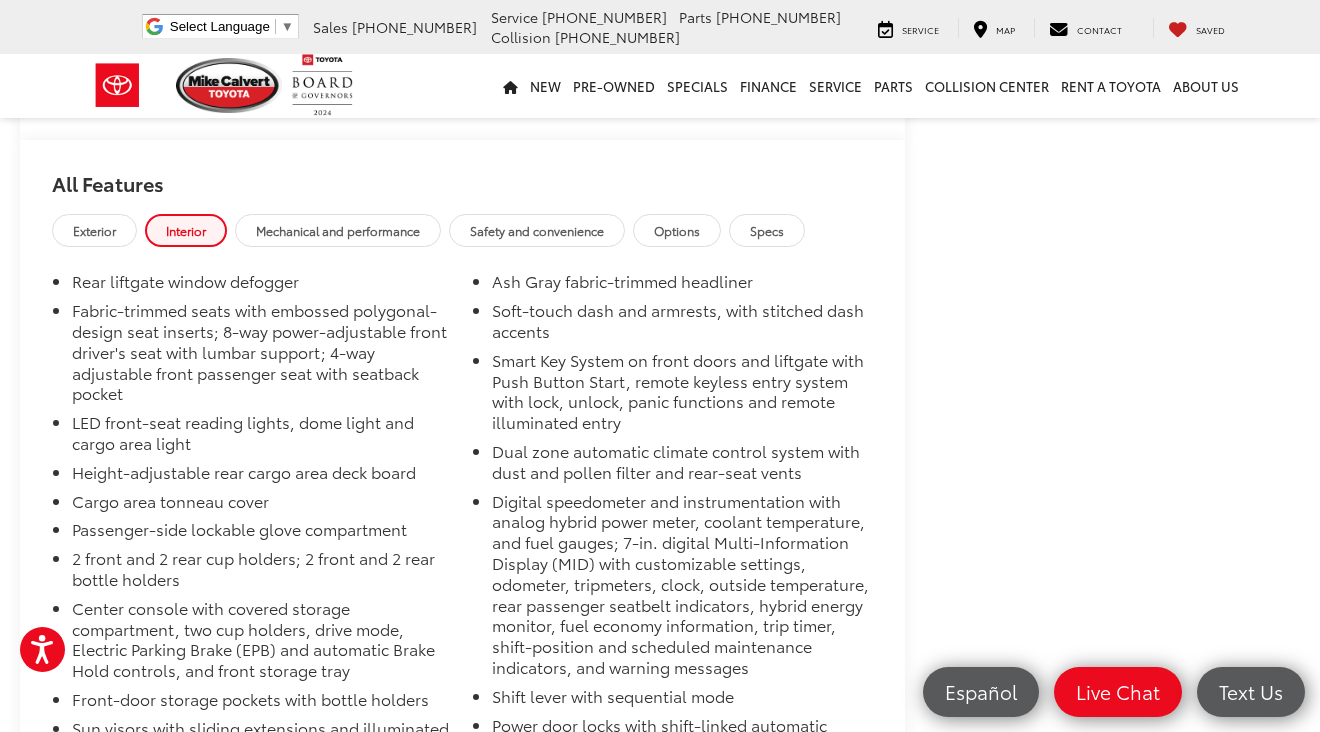 click on "Safety and convenience" at bounding box center (537, 230) 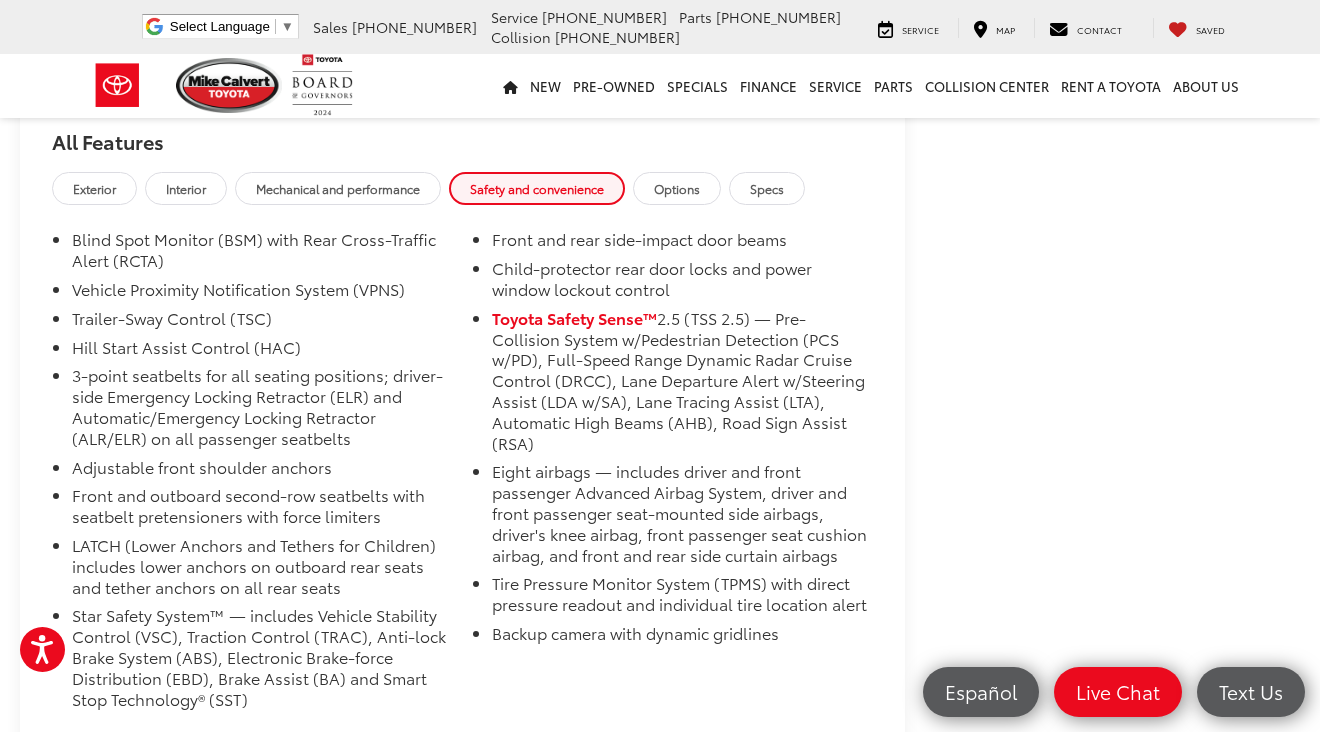scroll, scrollTop: 3365, scrollLeft: 0, axis: vertical 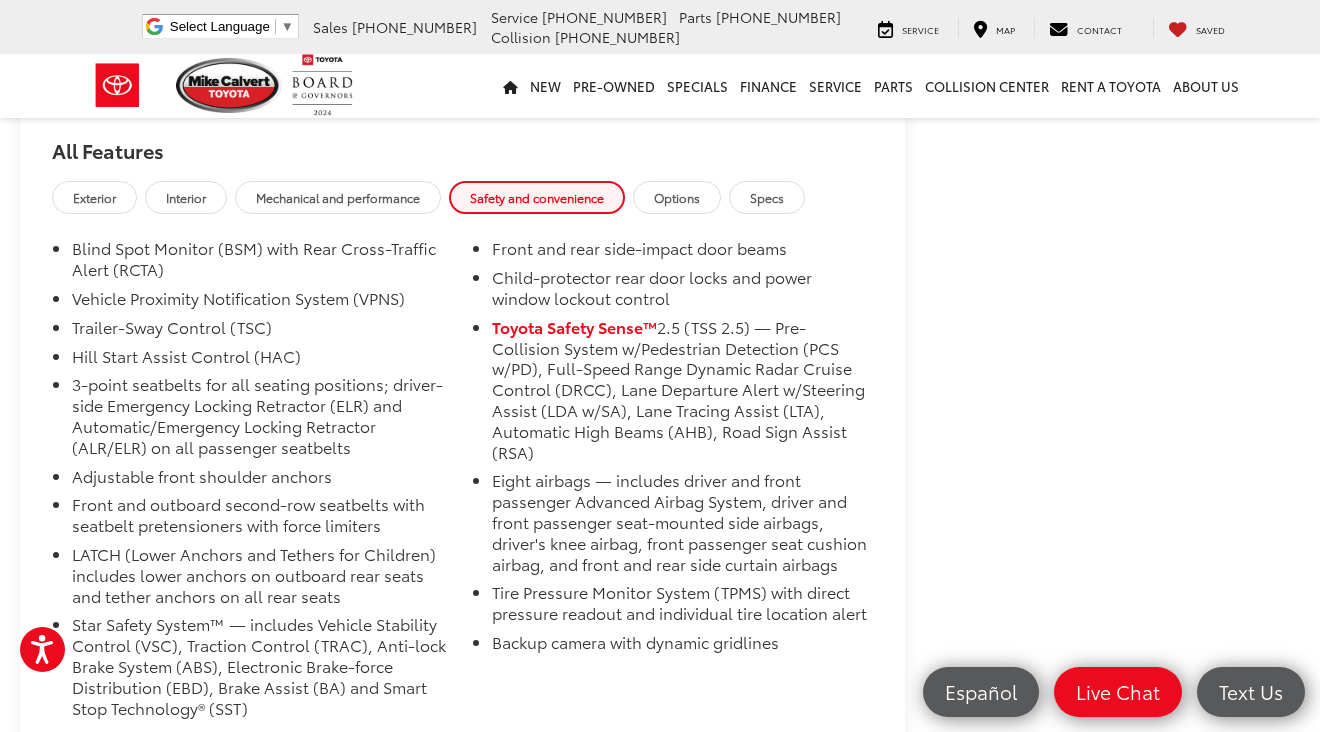 click on "Options" at bounding box center (677, 197) 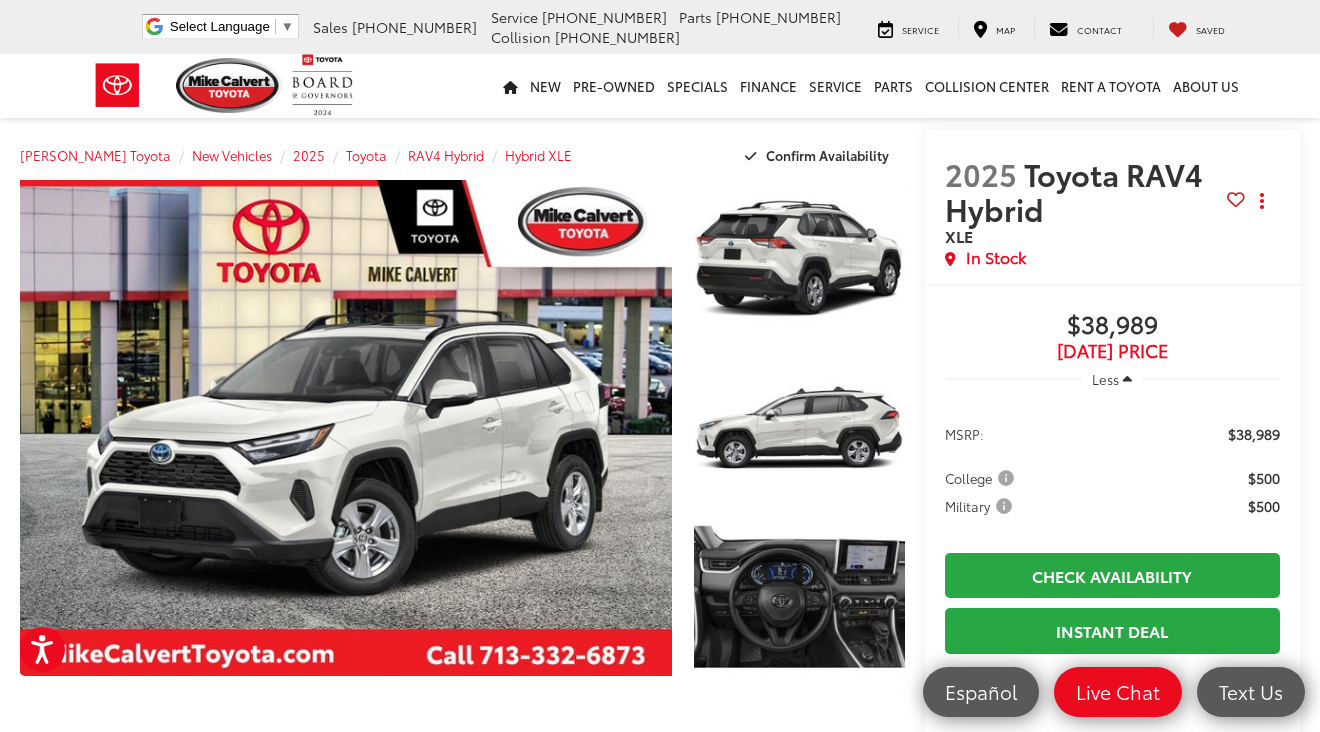 scroll, scrollTop: 0, scrollLeft: 0, axis: both 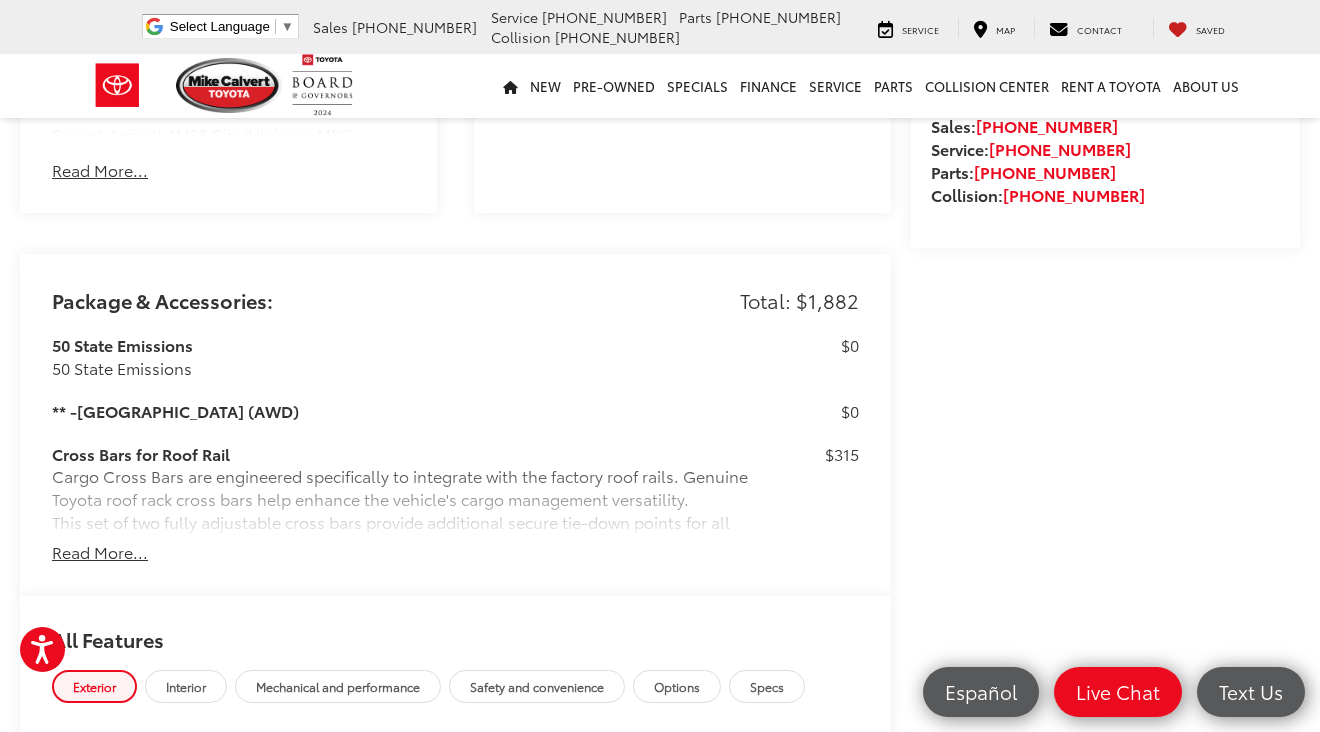 click on "Read More..." at bounding box center [100, 552] 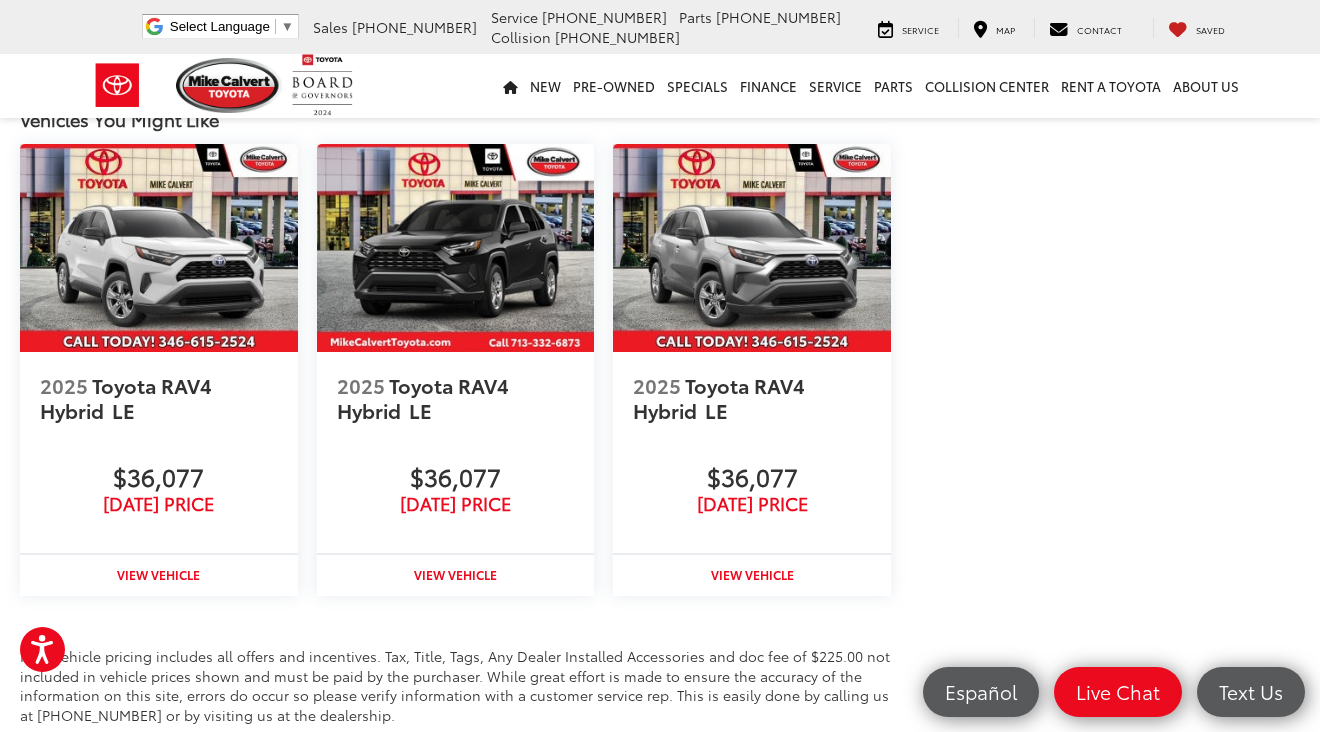 scroll, scrollTop: 4042, scrollLeft: 0, axis: vertical 